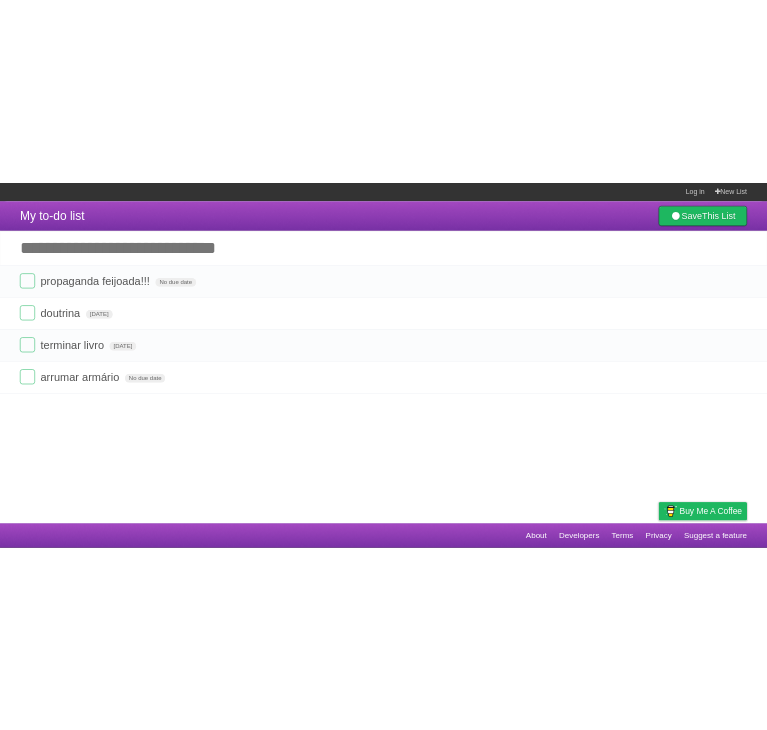 scroll, scrollTop: 0, scrollLeft: 0, axis: both 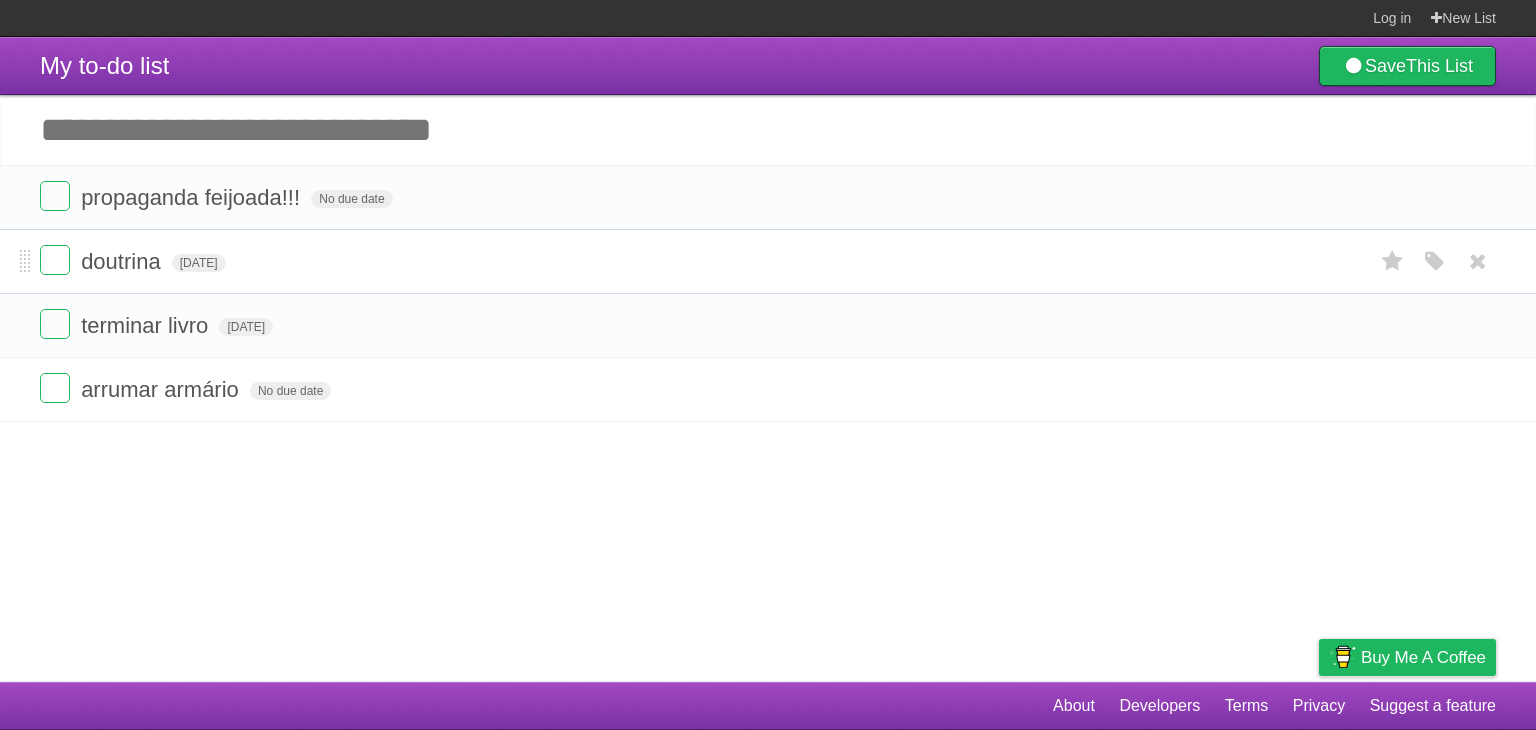 drag, startPoint x: 0, startPoint y: 0, endPoint x: 510, endPoint y: 291, distance: 587.18054 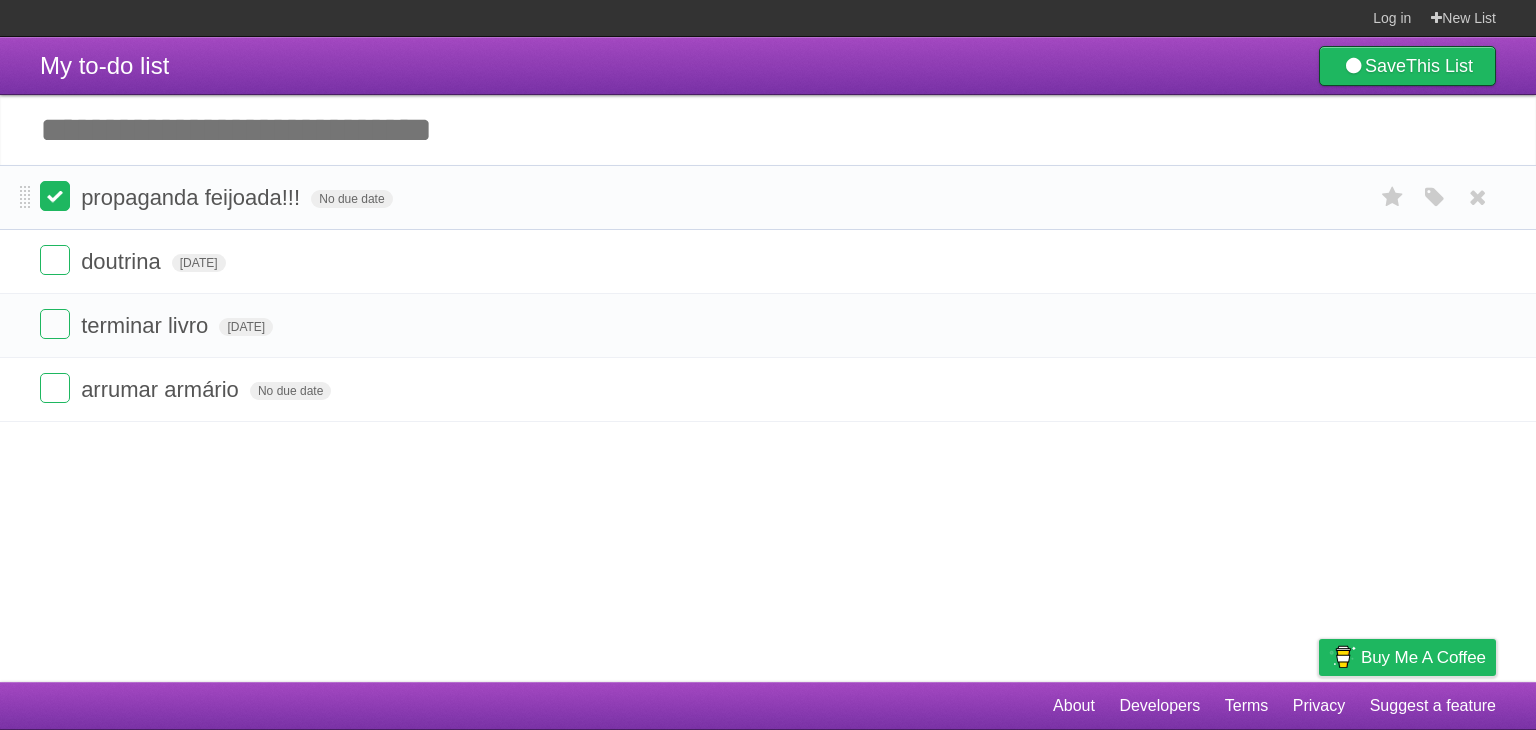click at bounding box center [55, 196] 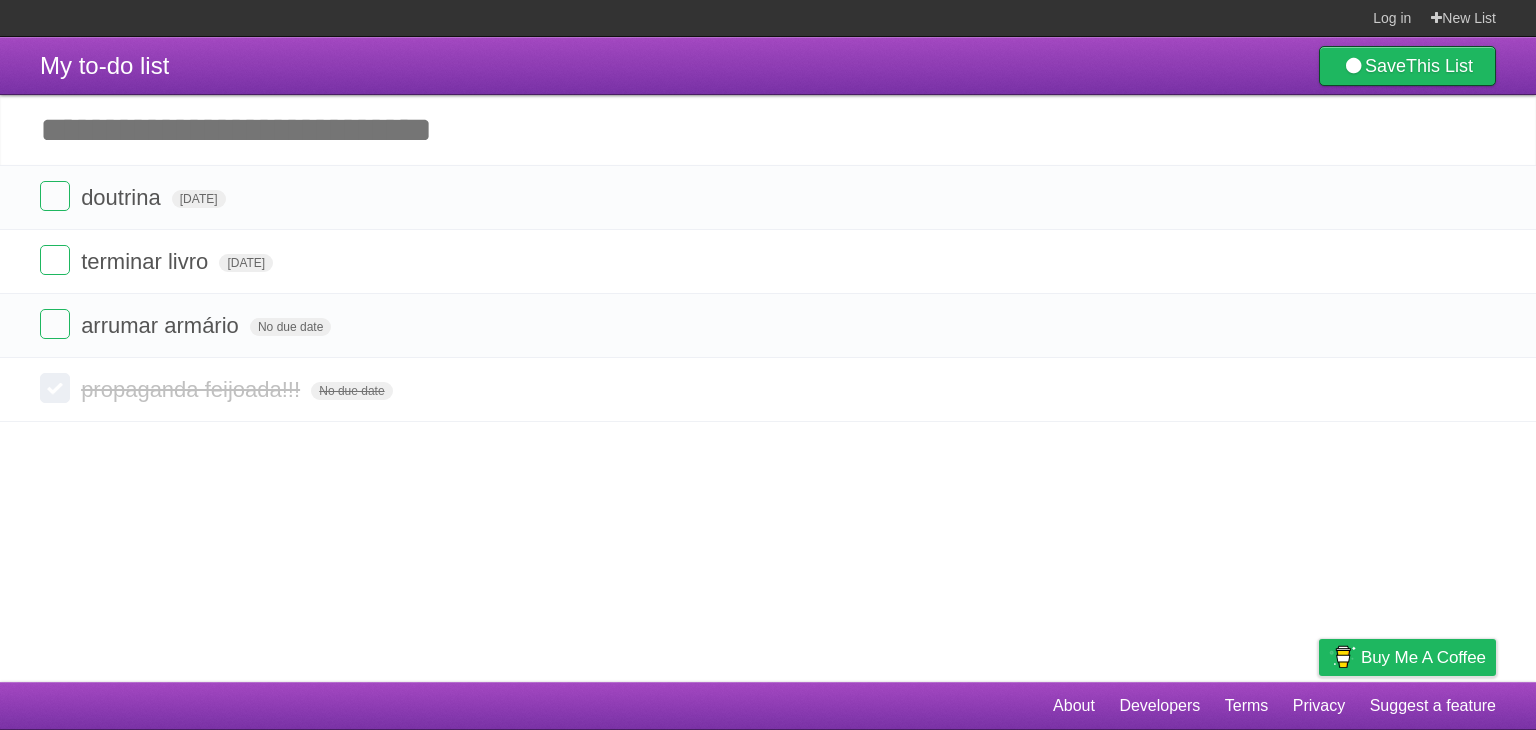 drag, startPoint x: 479, startPoint y: 443, endPoint x: 540, endPoint y: 105, distance: 343.46033 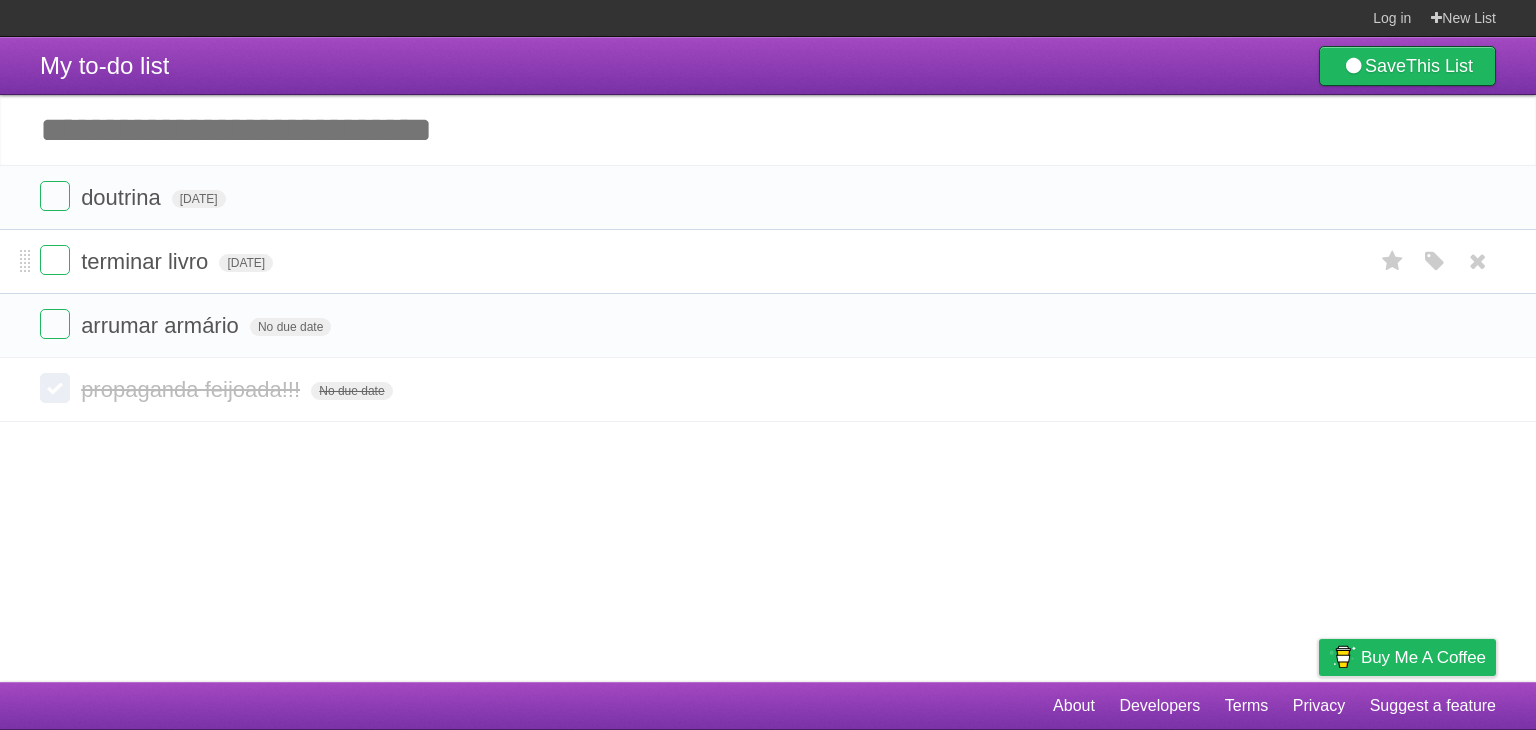 click on "terminar livro
[DATE]
White
Red
Blue
Green
Purple
Orange" at bounding box center (768, 261) 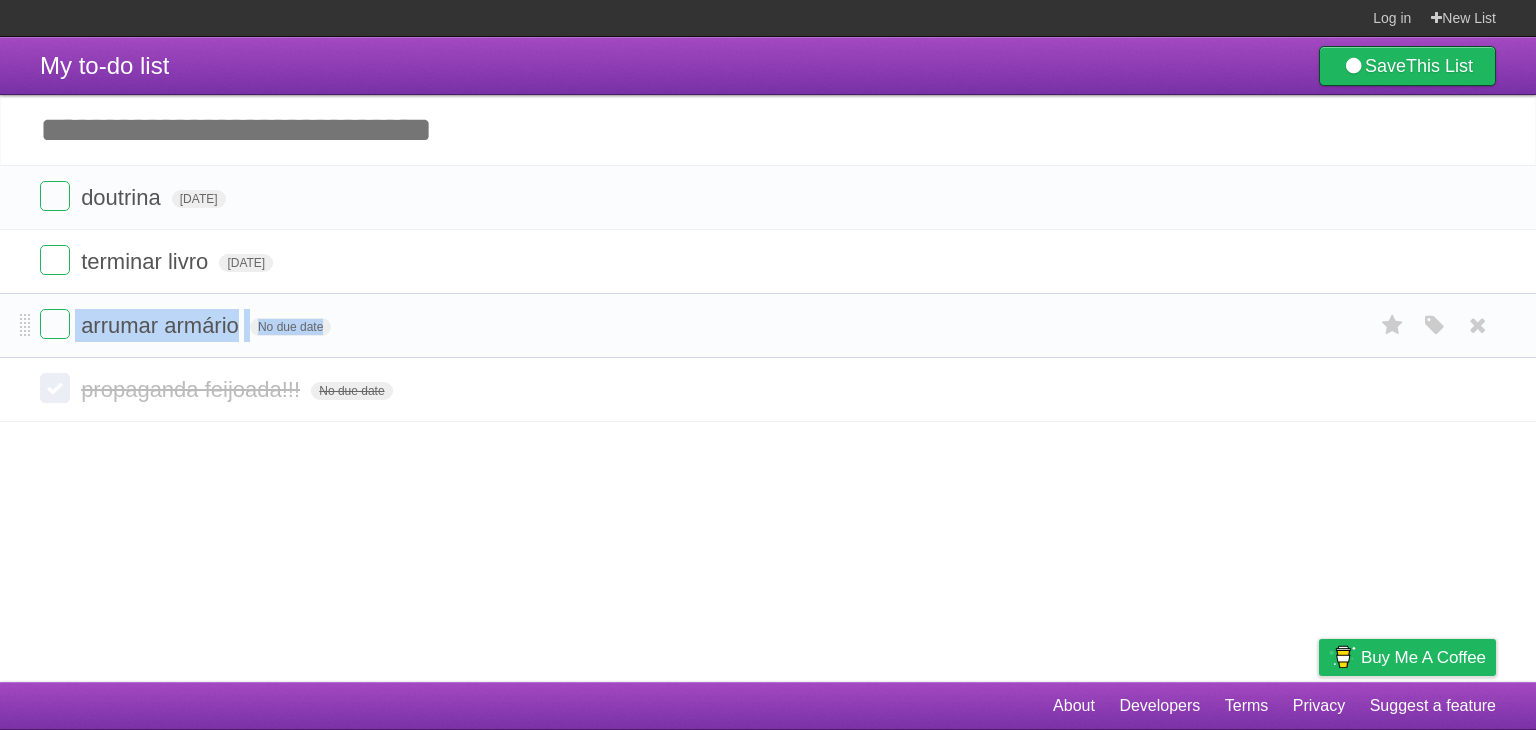 drag, startPoint x: 530, startPoint y: 250, endPoint x: 528, endPoint y: 308, distance: 58.034473 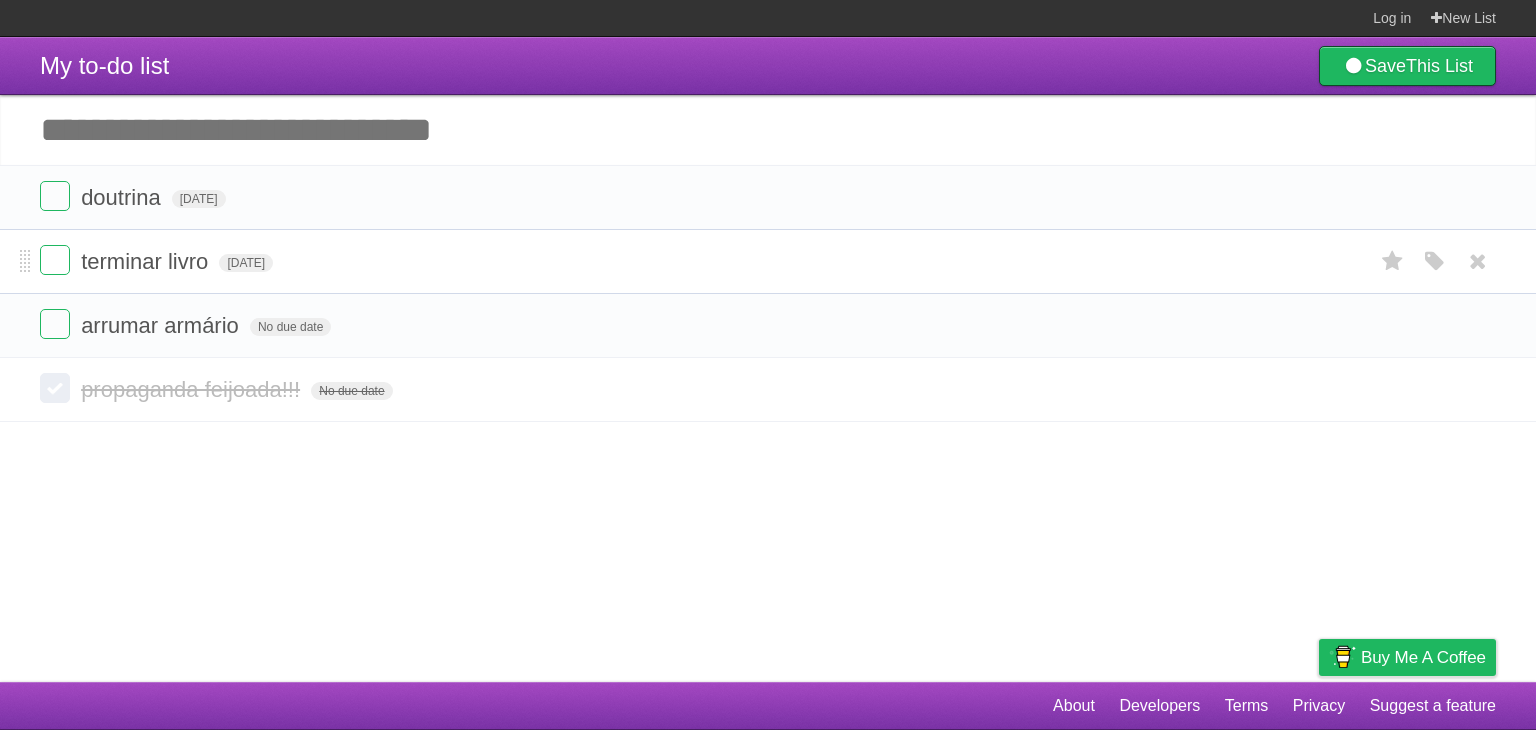 click on "terminar livro
[DATE]
White
Red
Blue
Green
Purple
Orange" at bounding box center (768, 261) 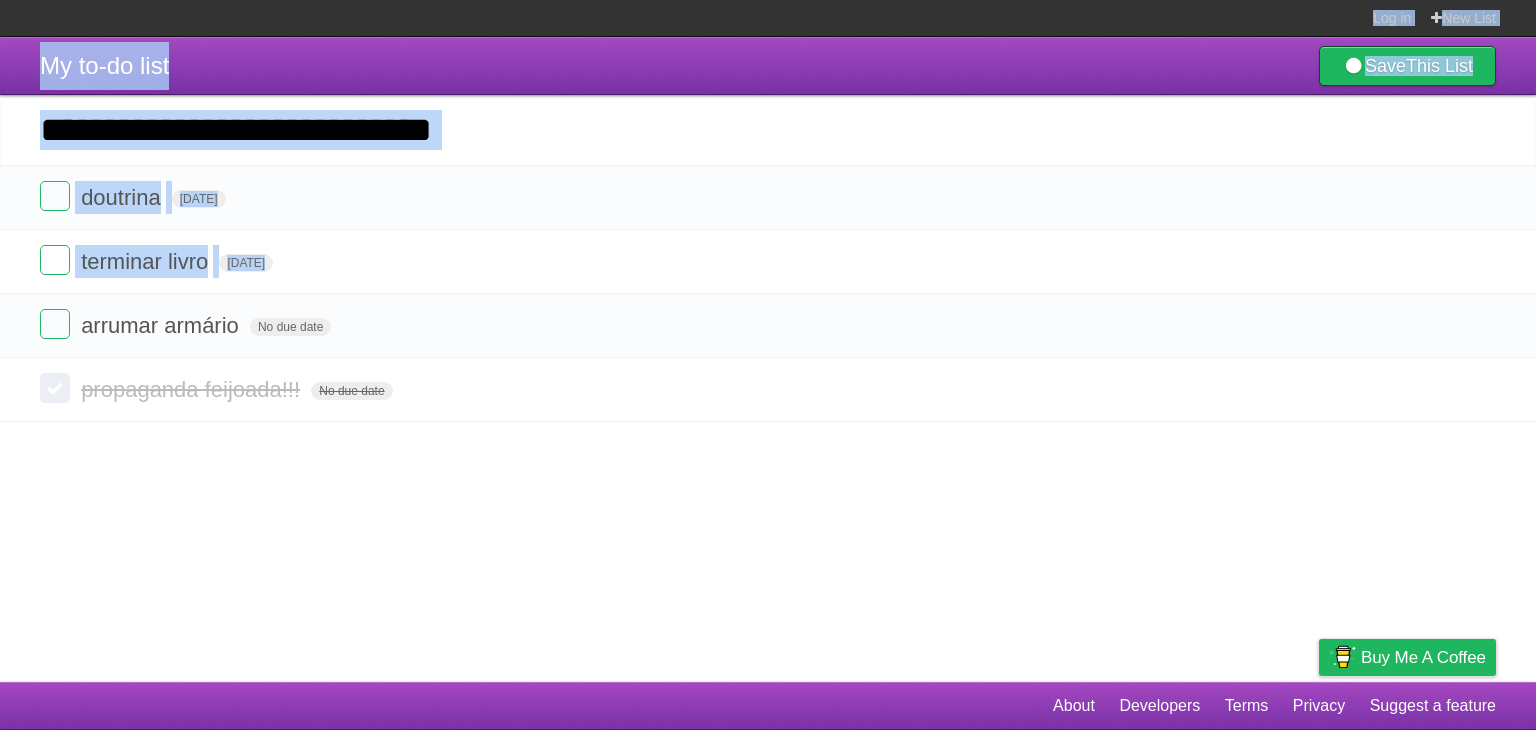 drag, startPoint x: 707, startPoint y: 263, endPoint x: 720, endPoint y: -87, distance: 350.24133 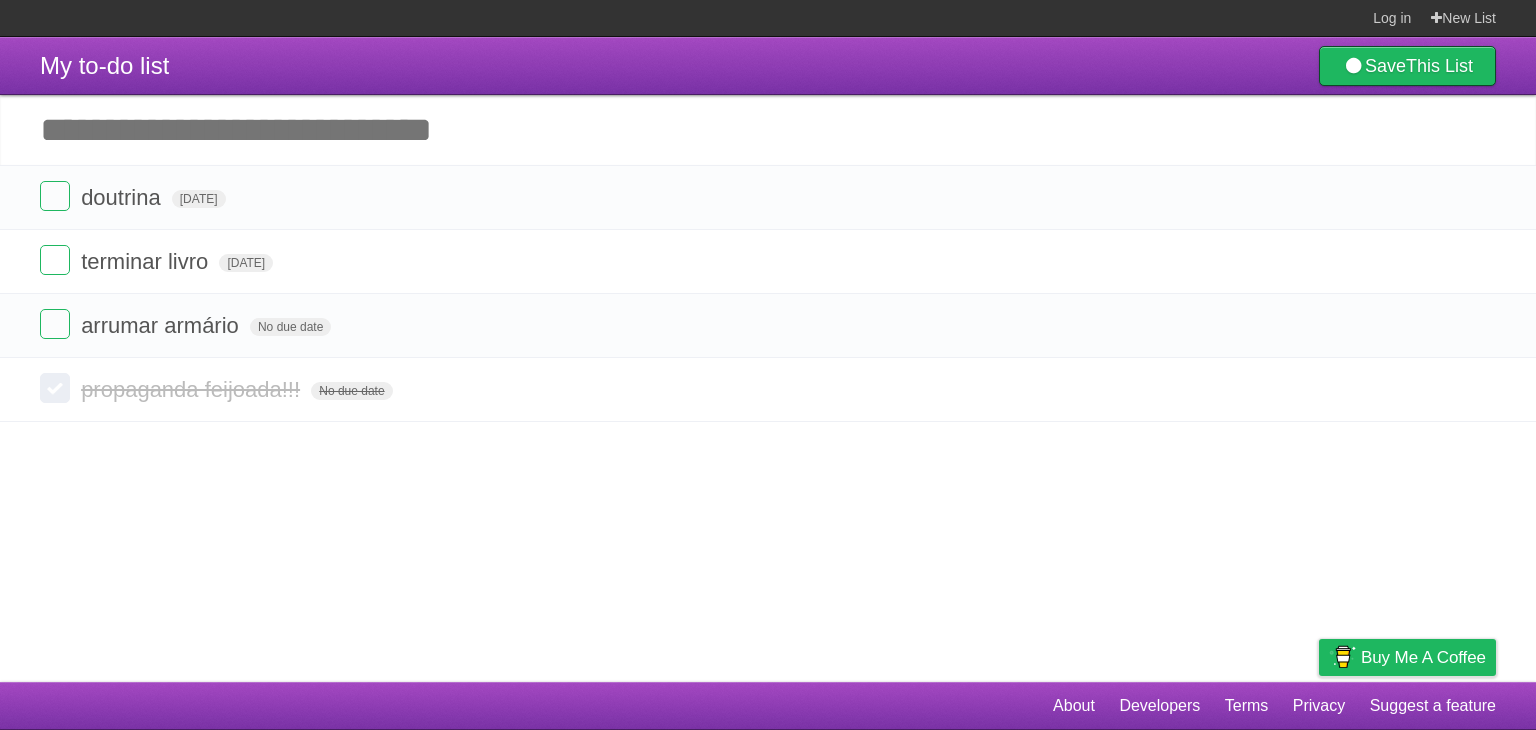 click on "Log in
New List" at bounding box center [768, 18] 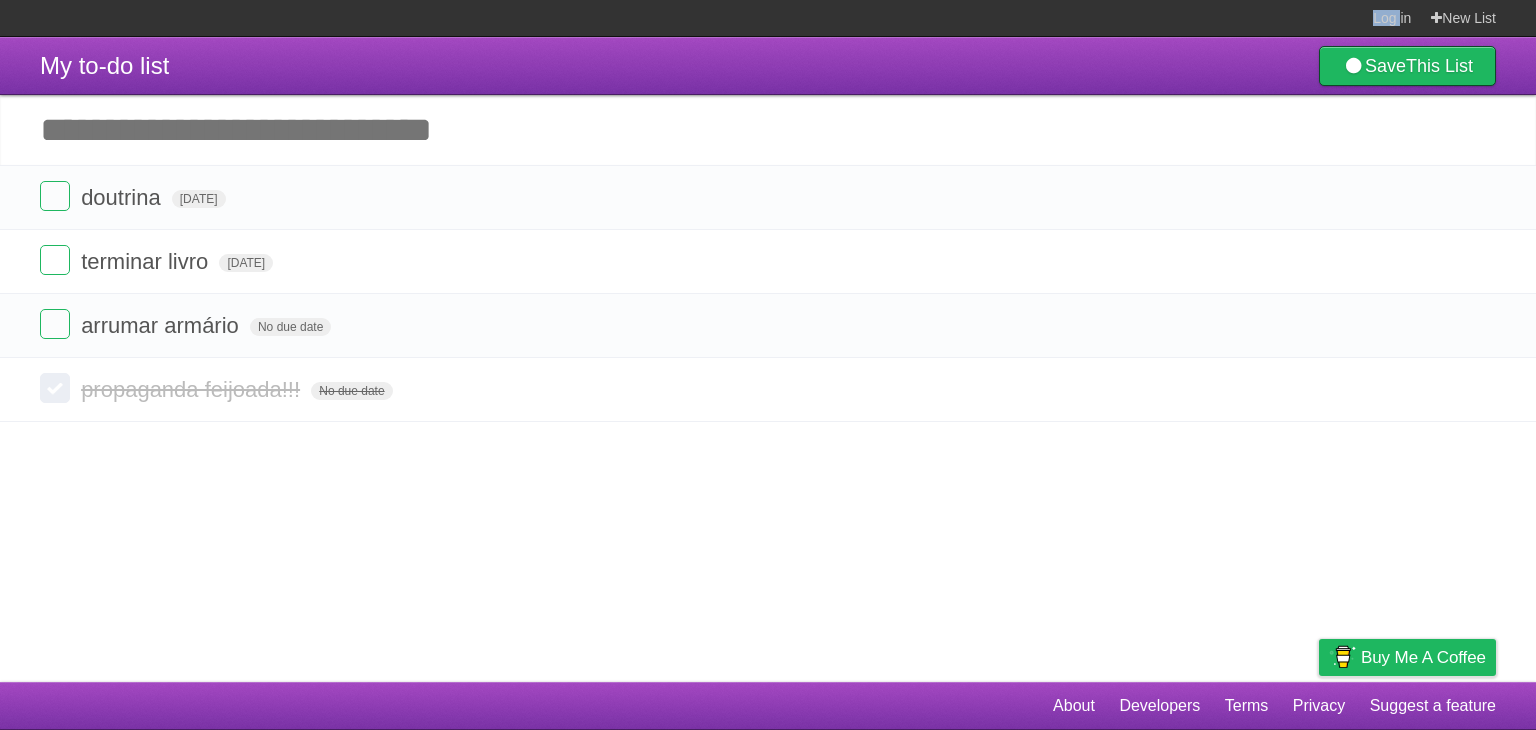click on "Log in
New List" at bounding box center [768, 18] 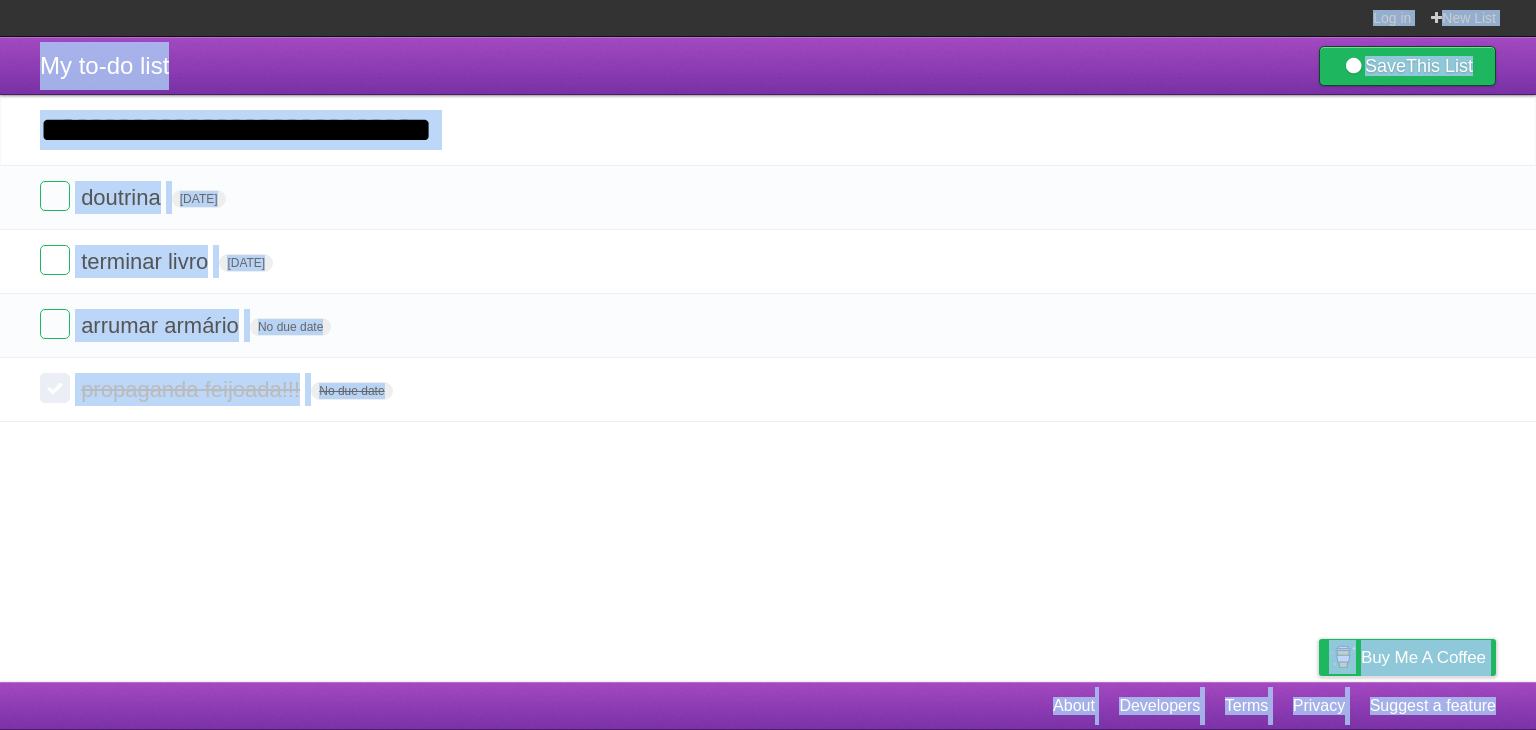 drag, startPoint x: 734, startPoint y: 15, endPoint x: 685, endPoint y: 725, distance: 711.68884 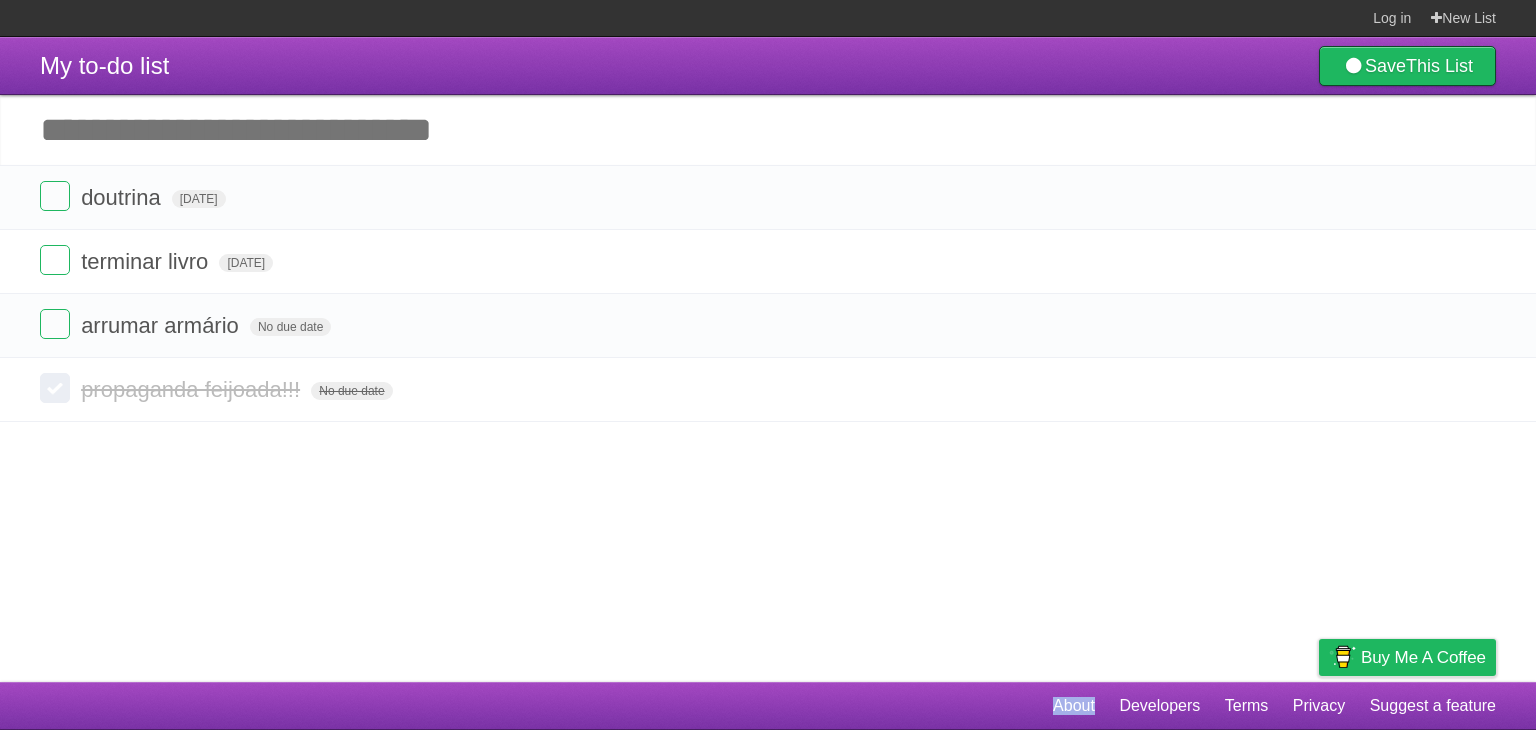 click on "About
Developers
Terms
Privacy
Suggest a feature" at bounding box center [768, 706] 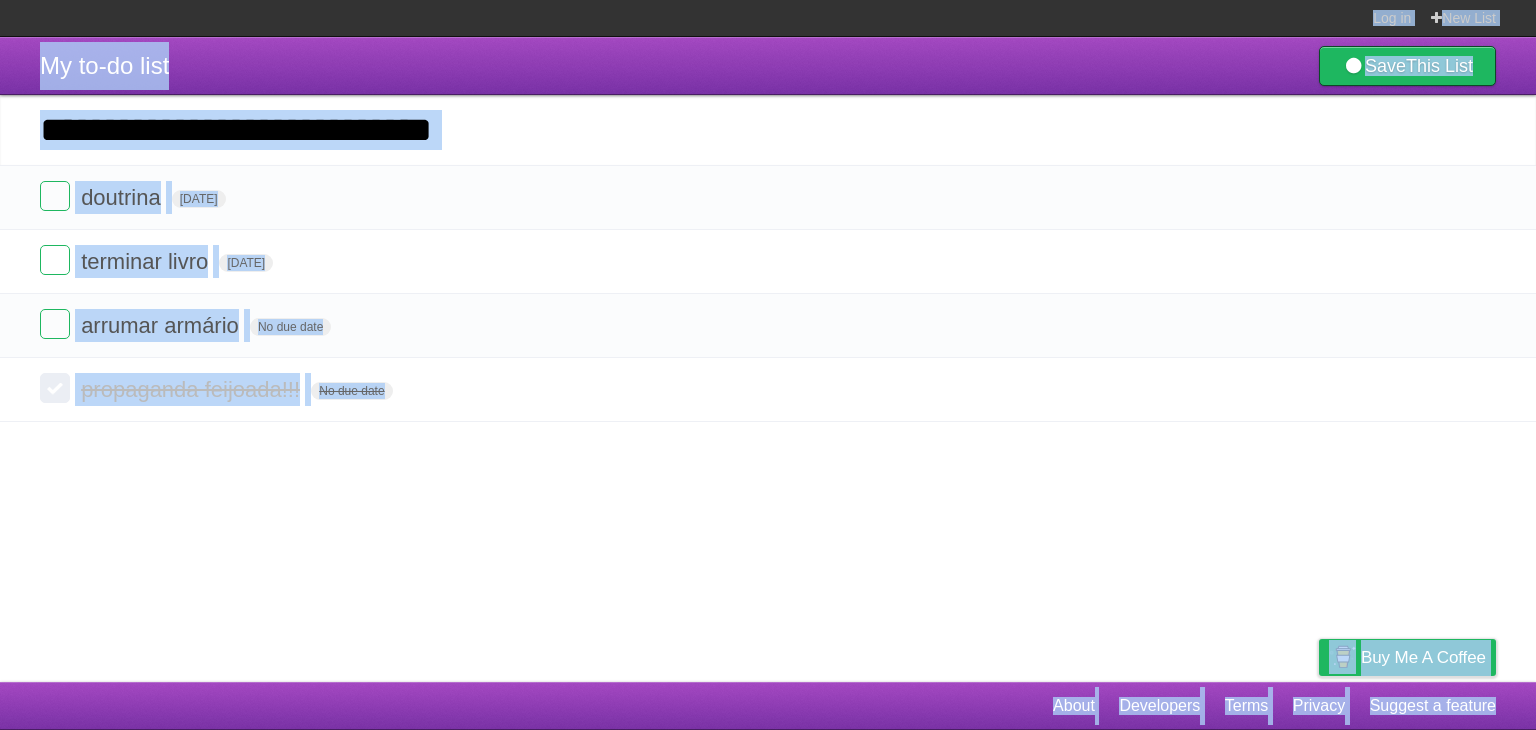 drag, startPoint x: 711, startPoint y: 689, endPoint x: 715, endPoint y: -83, distance: 772.0104 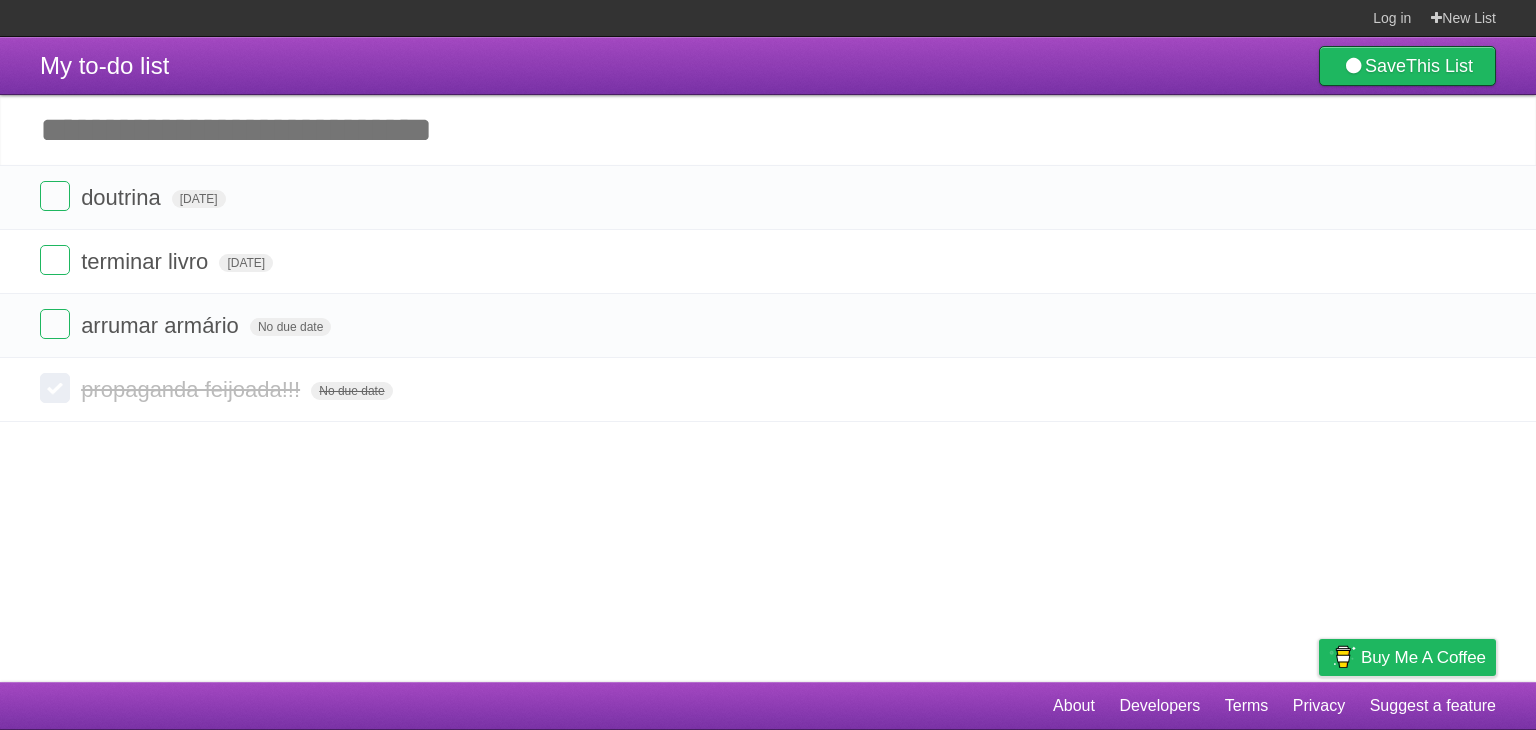 click on "Log in
New List" at bounding box center (768, 18) 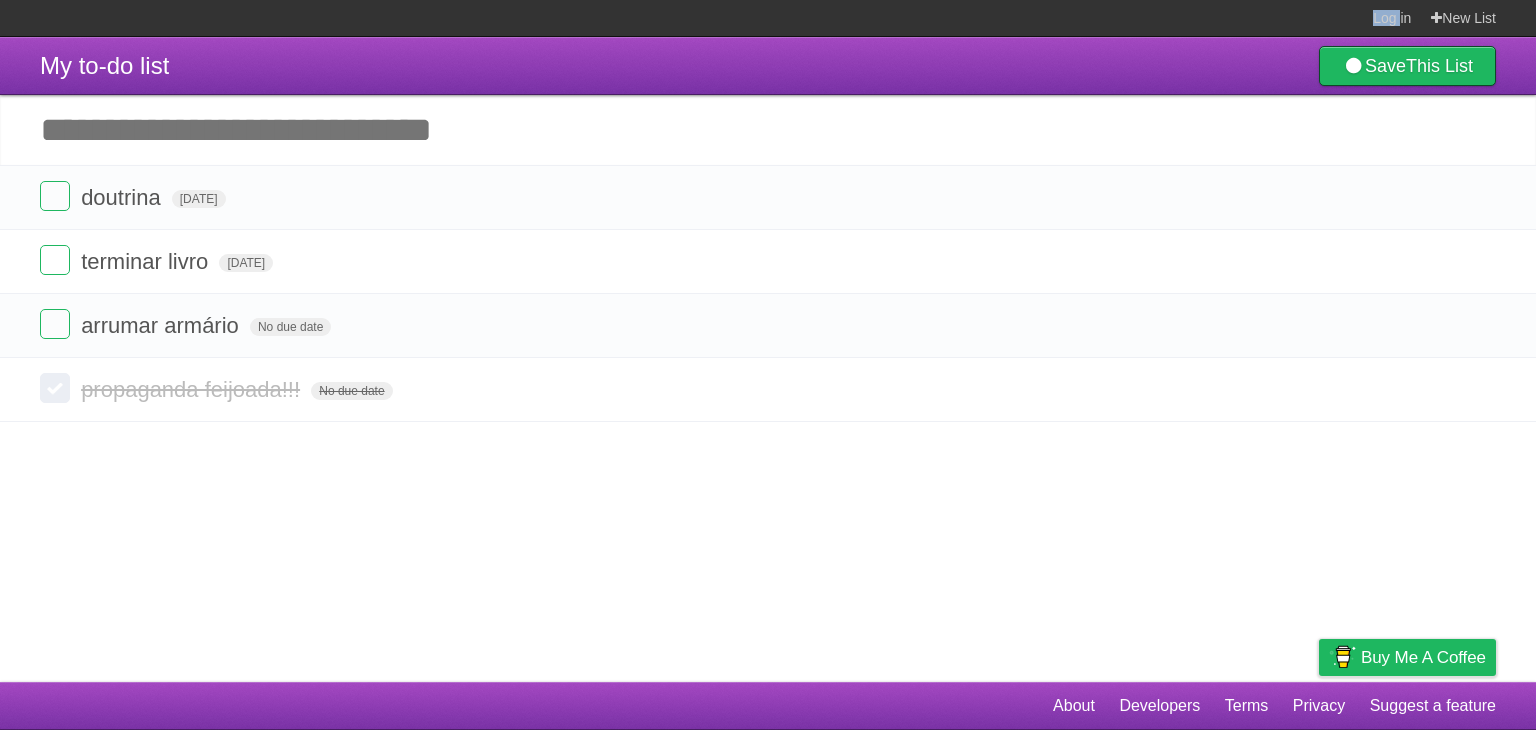 click on "Log in
New List" at bounding box center (768, 18) 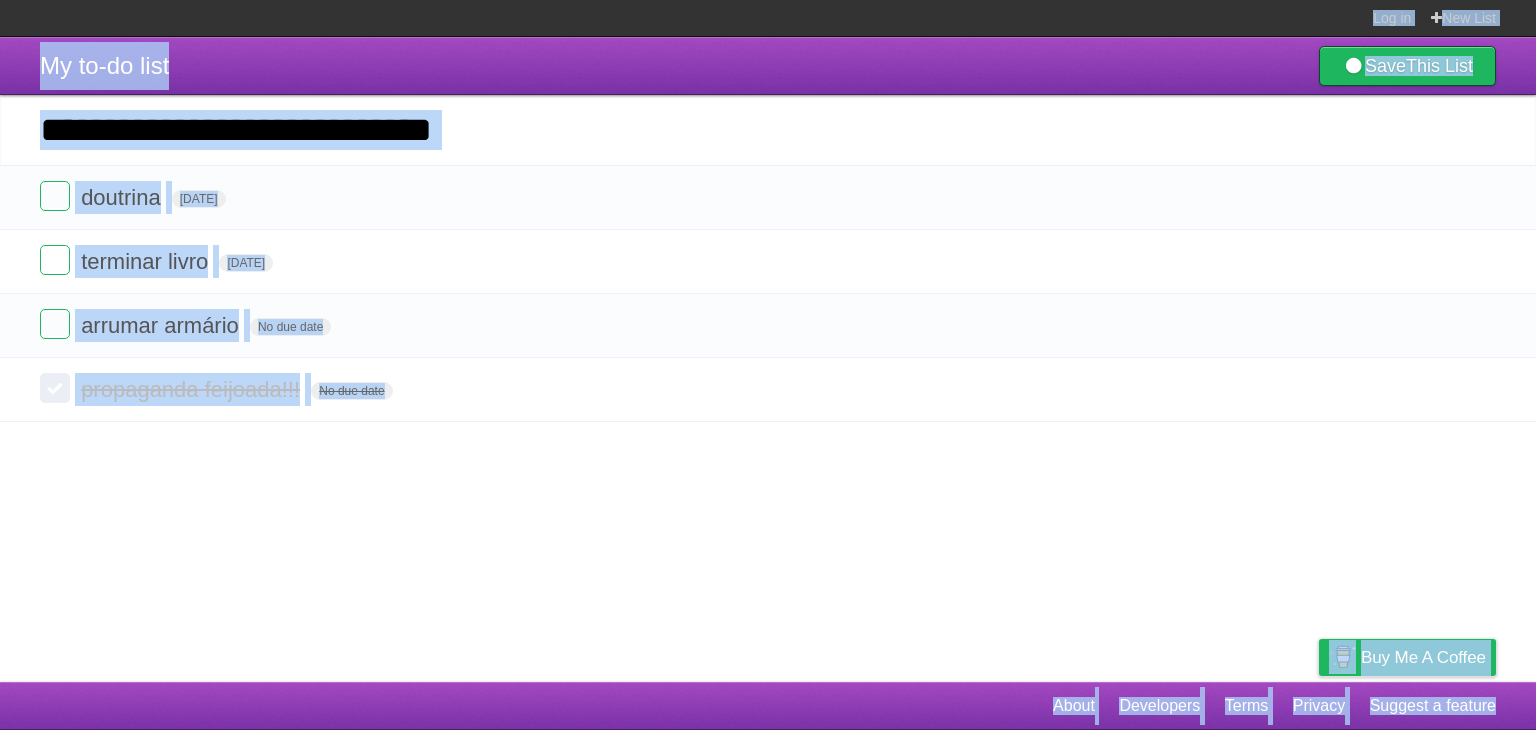 drag, startPoint x: 691, startPoint y: 9, endPoint x: 684, endPoint y: 736, distance: 727.0337 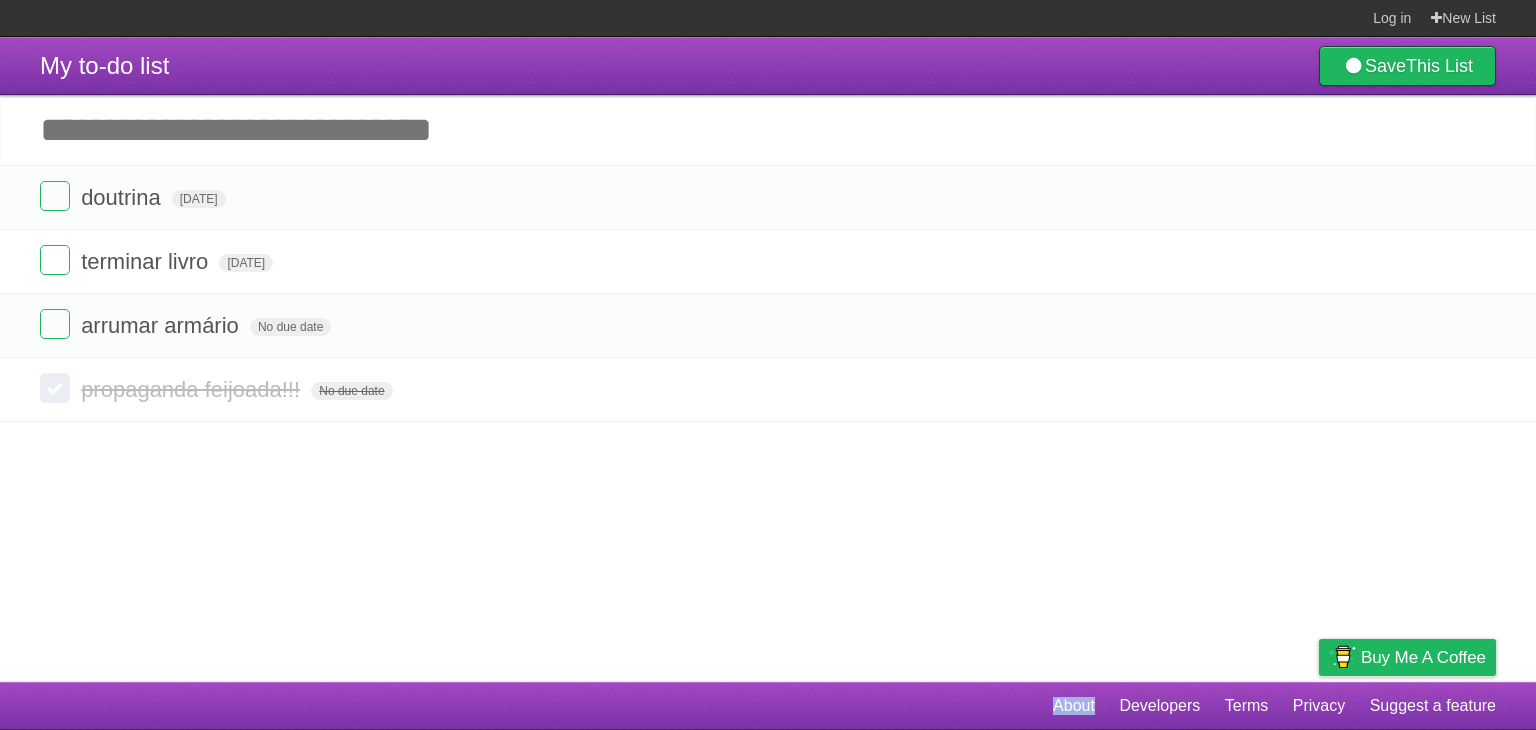 click on "About
Developers
Terms
Privacy
Suggest a feature" at bounding box center [768, 706] 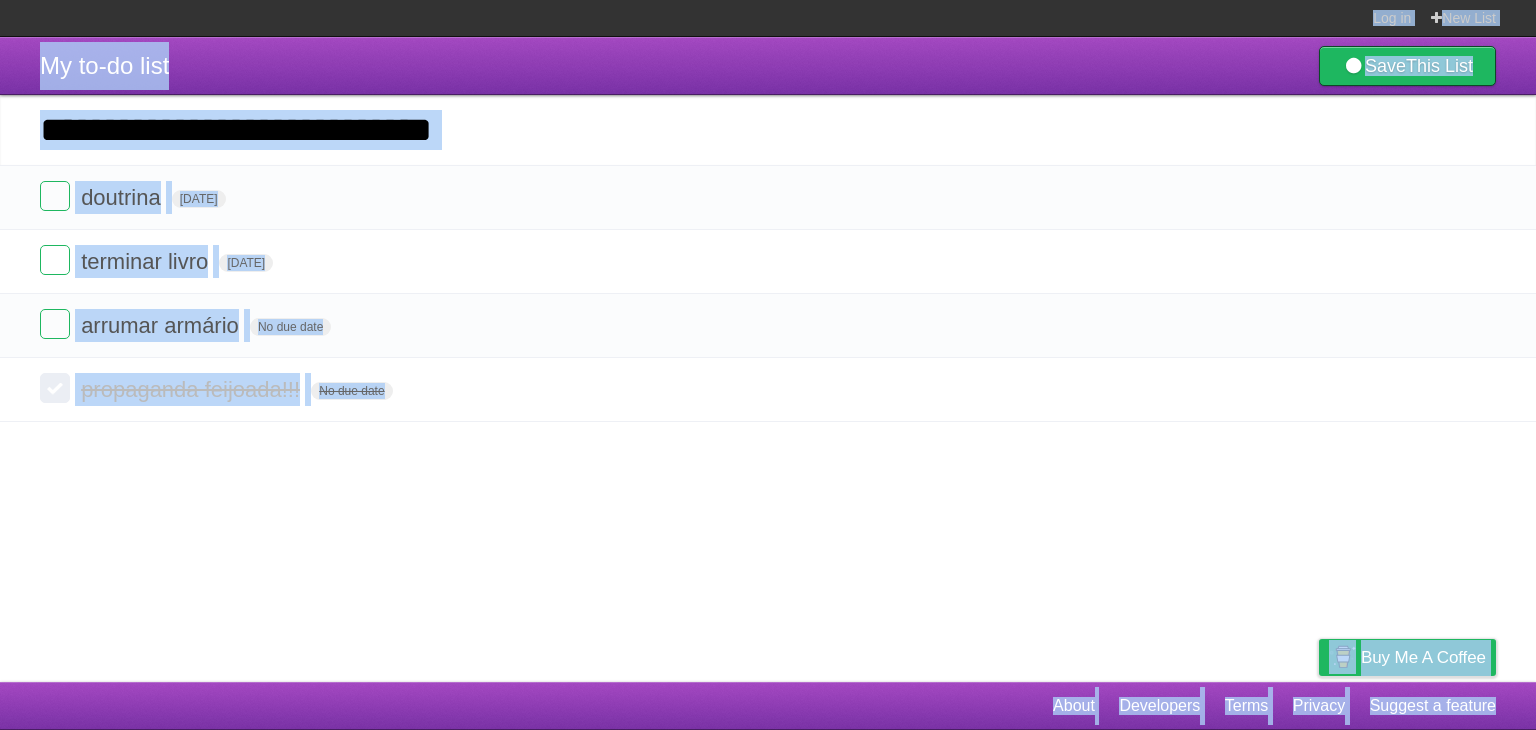 drag, startPoint x: 724, startPoint y: 692, endPoint x: 748, endPoint y: -18, distance: 710.4055 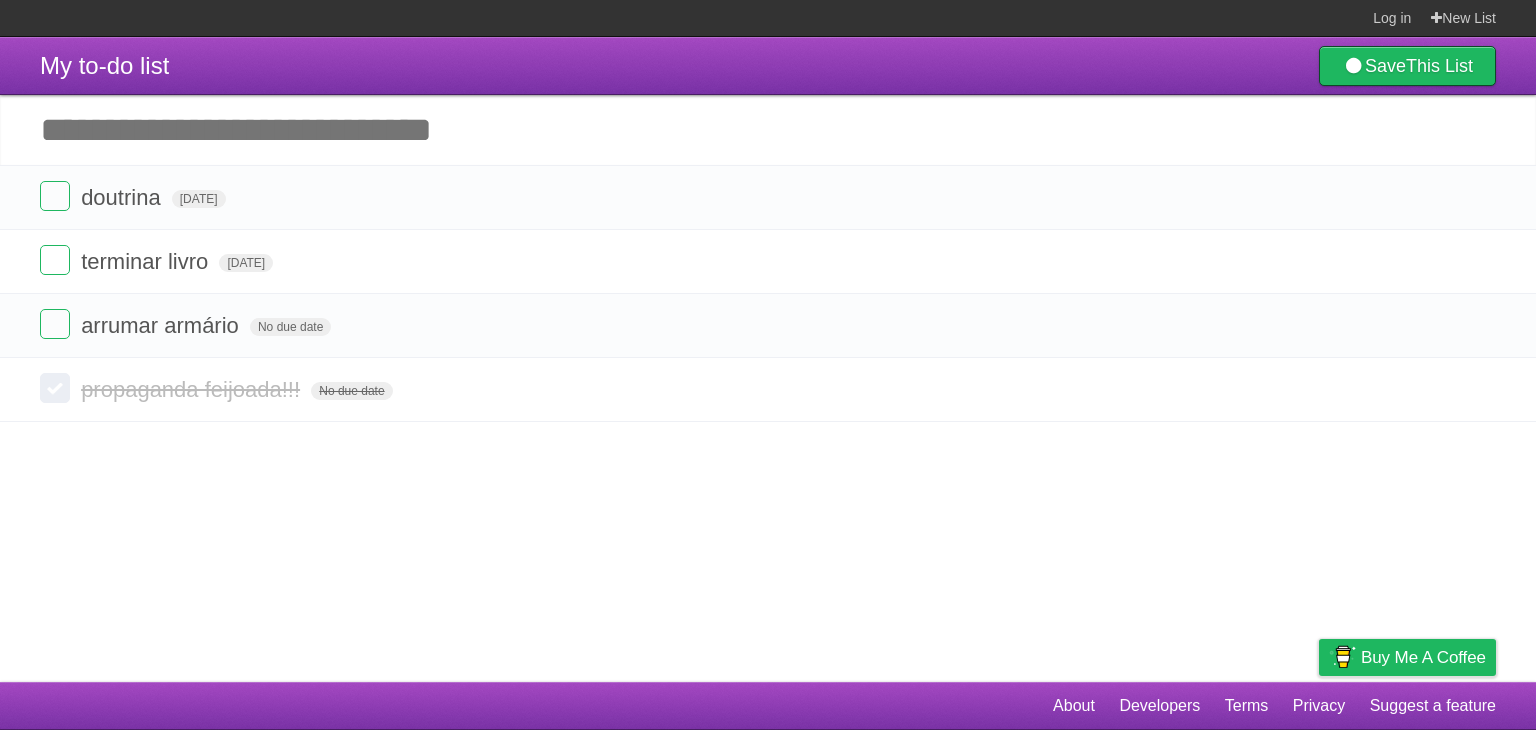 click on "Log in
New List" at bounding box center (768, 18) 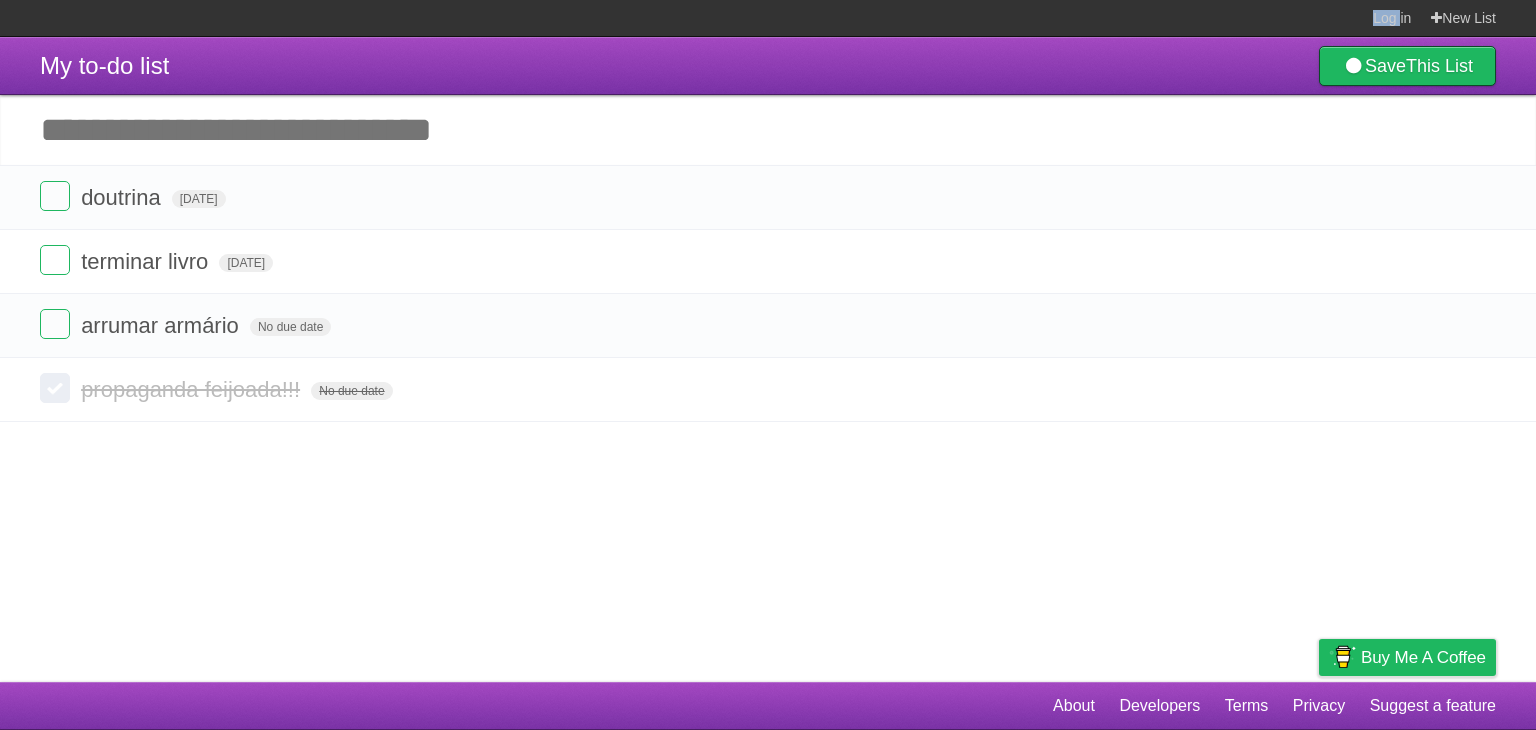 click on "Log in
New List" at bounding box center [768, 18] 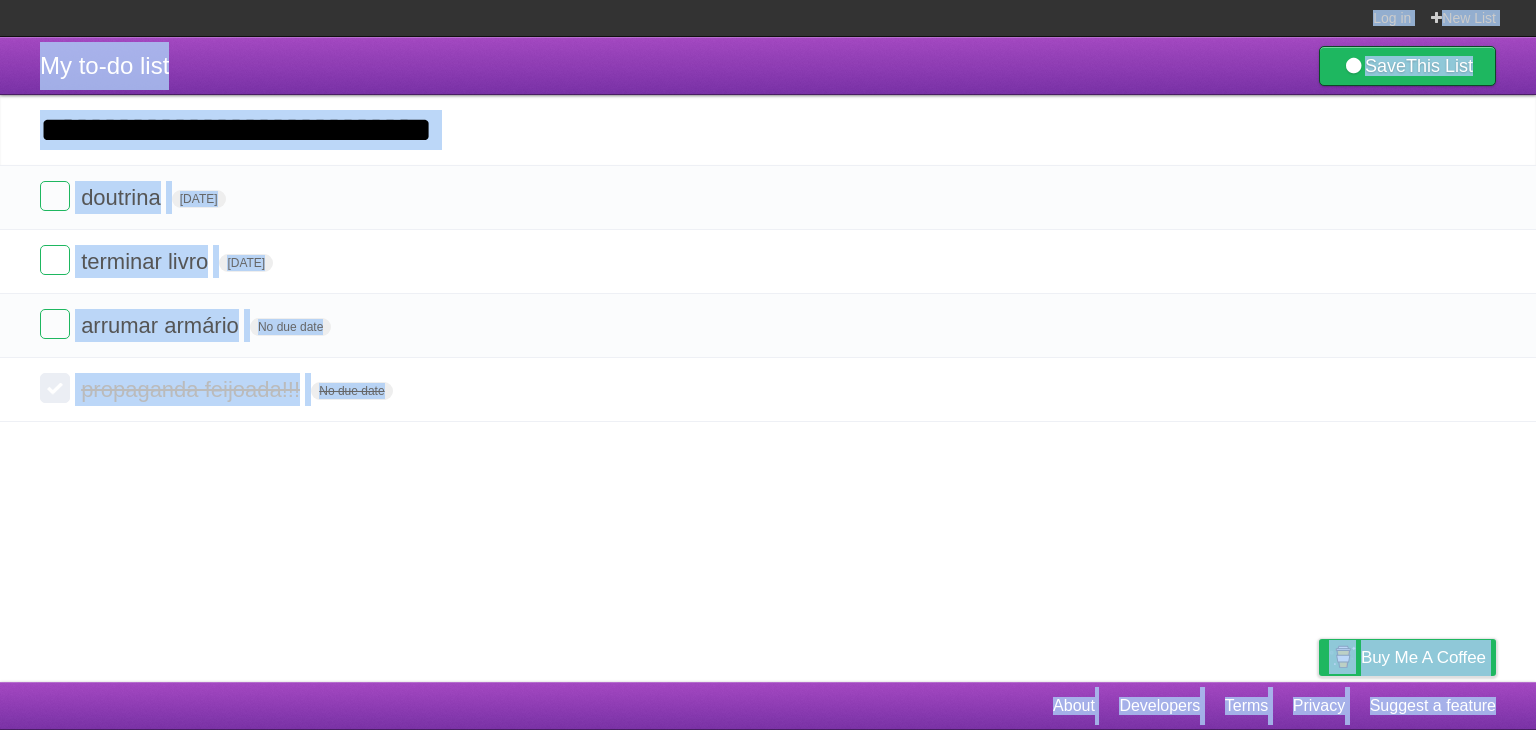 drag, startPoint x: 761, startPoint y: 16, endPoint x: 777, endPoint y: 733, distance: 717.1785 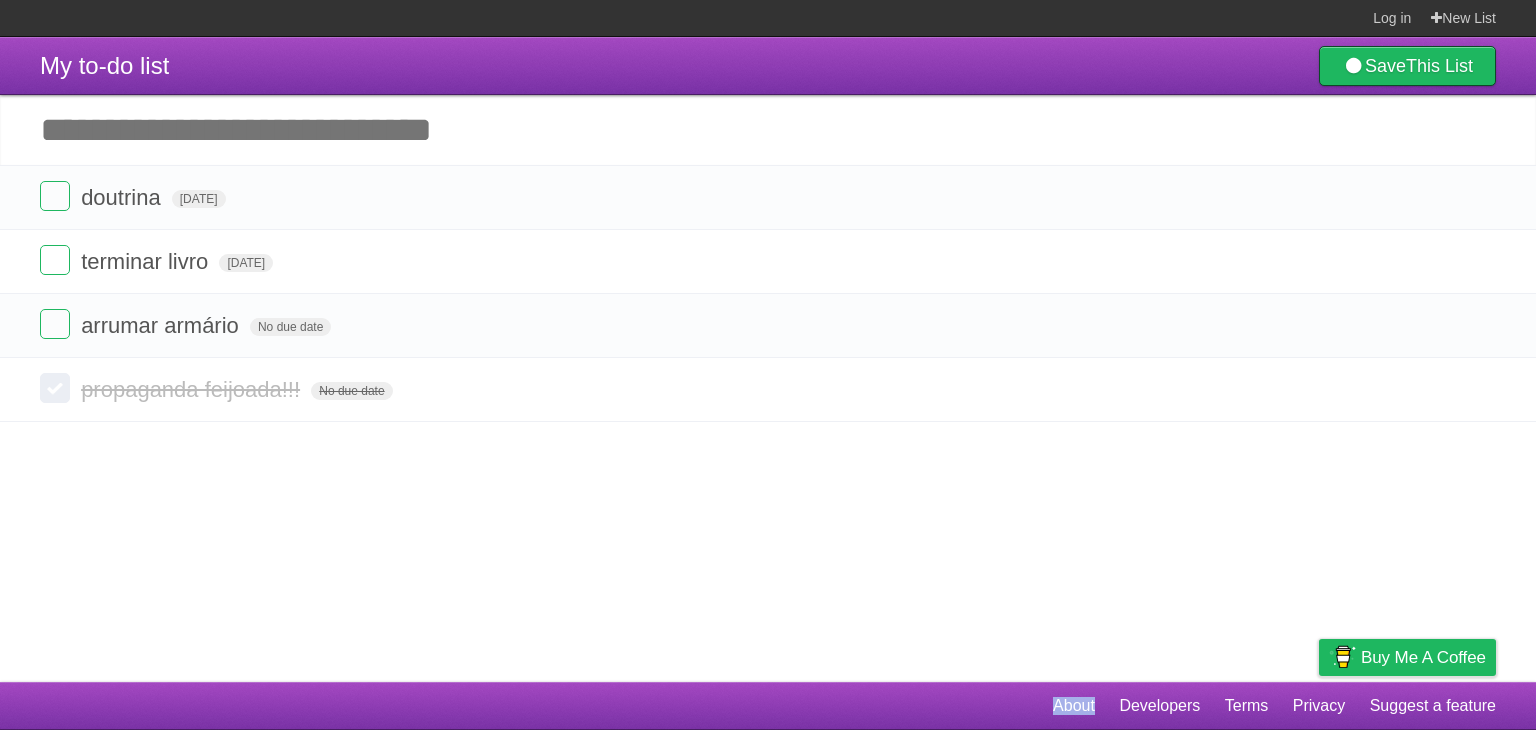 click on "About
Developers
Terms
Privacy
Suggest a feature" at bounding box center [768, 706] 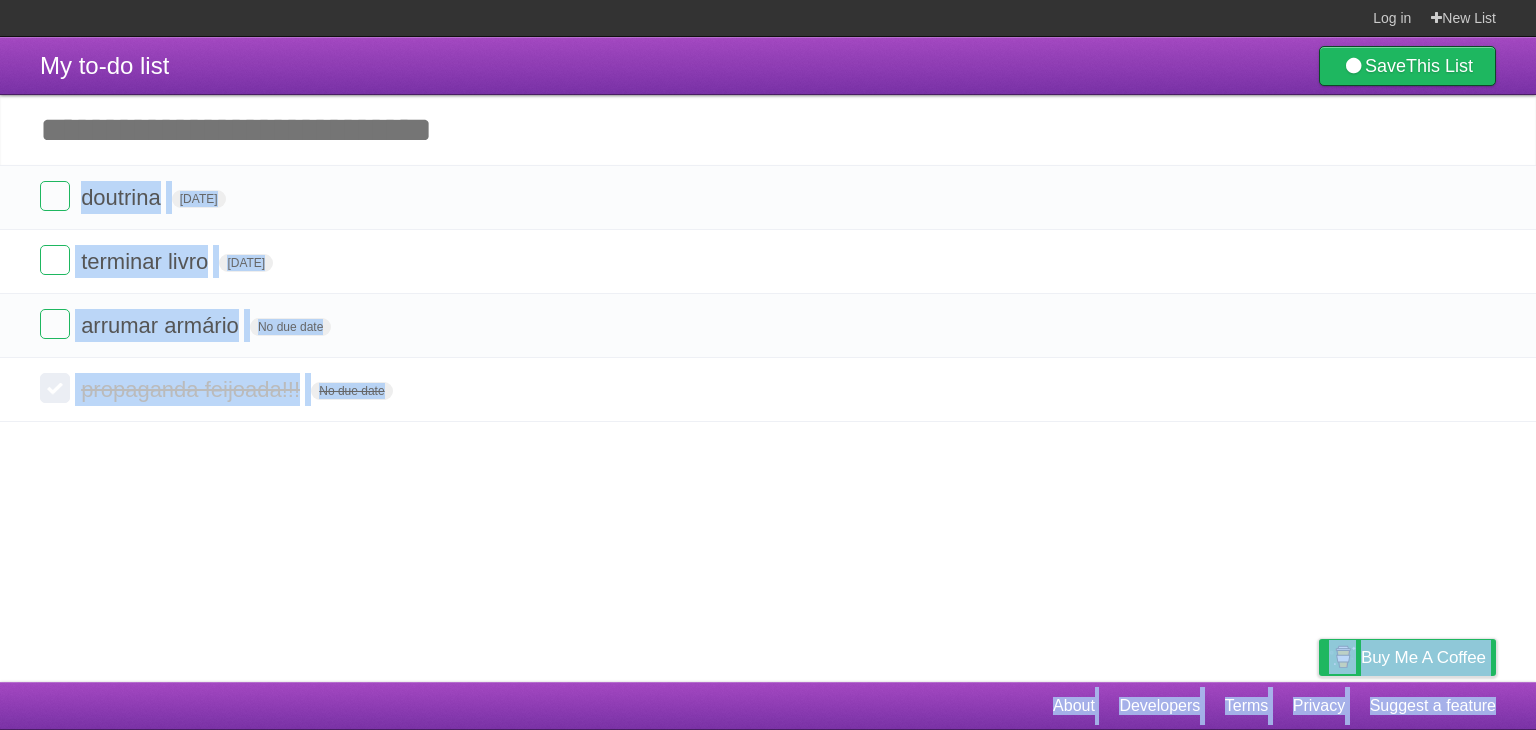 drag, startPoint x: 793, startPoint y: 713, endPoint x: 787, endPoint y: 99, distance: 614.0293 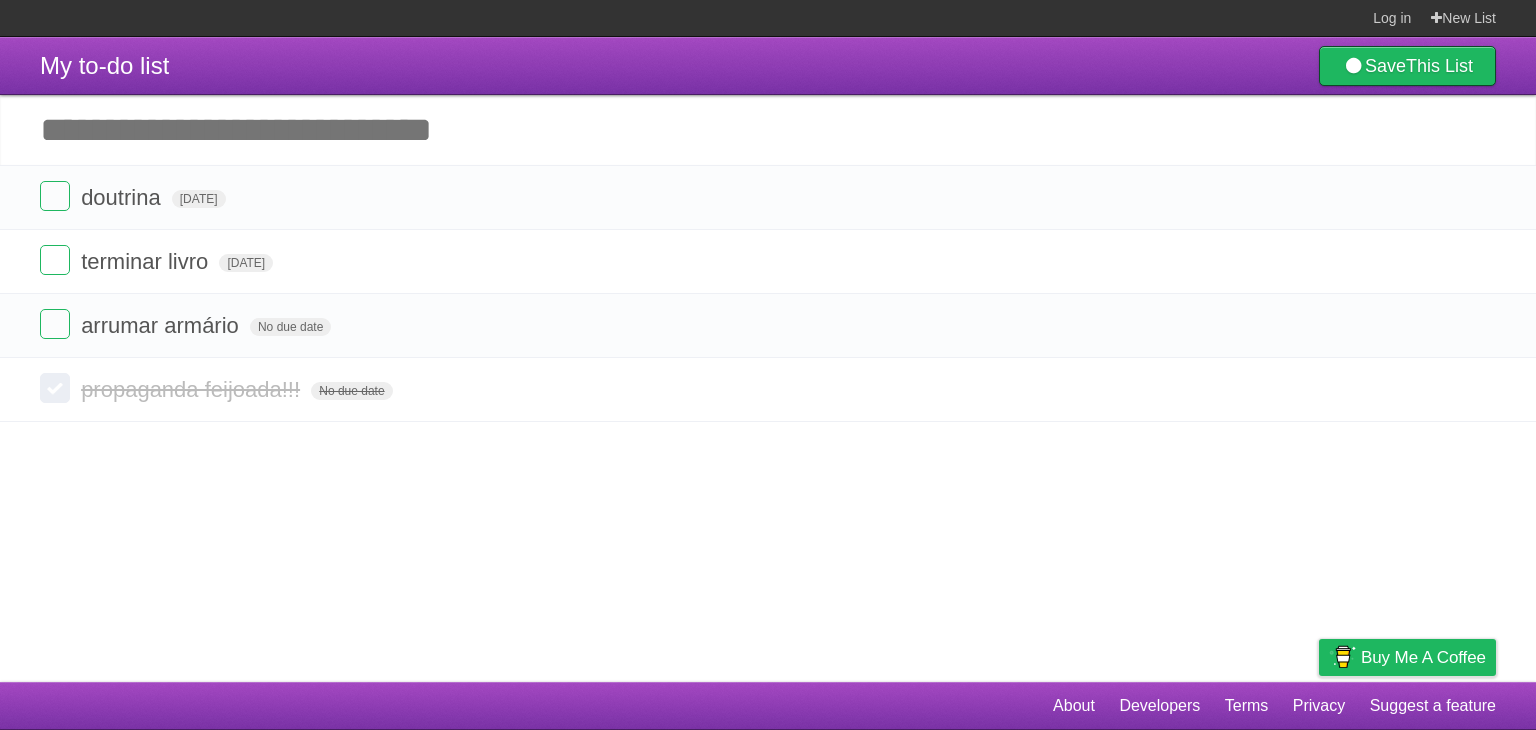 click on "Log in
New List" at bounding box center (768, 18) 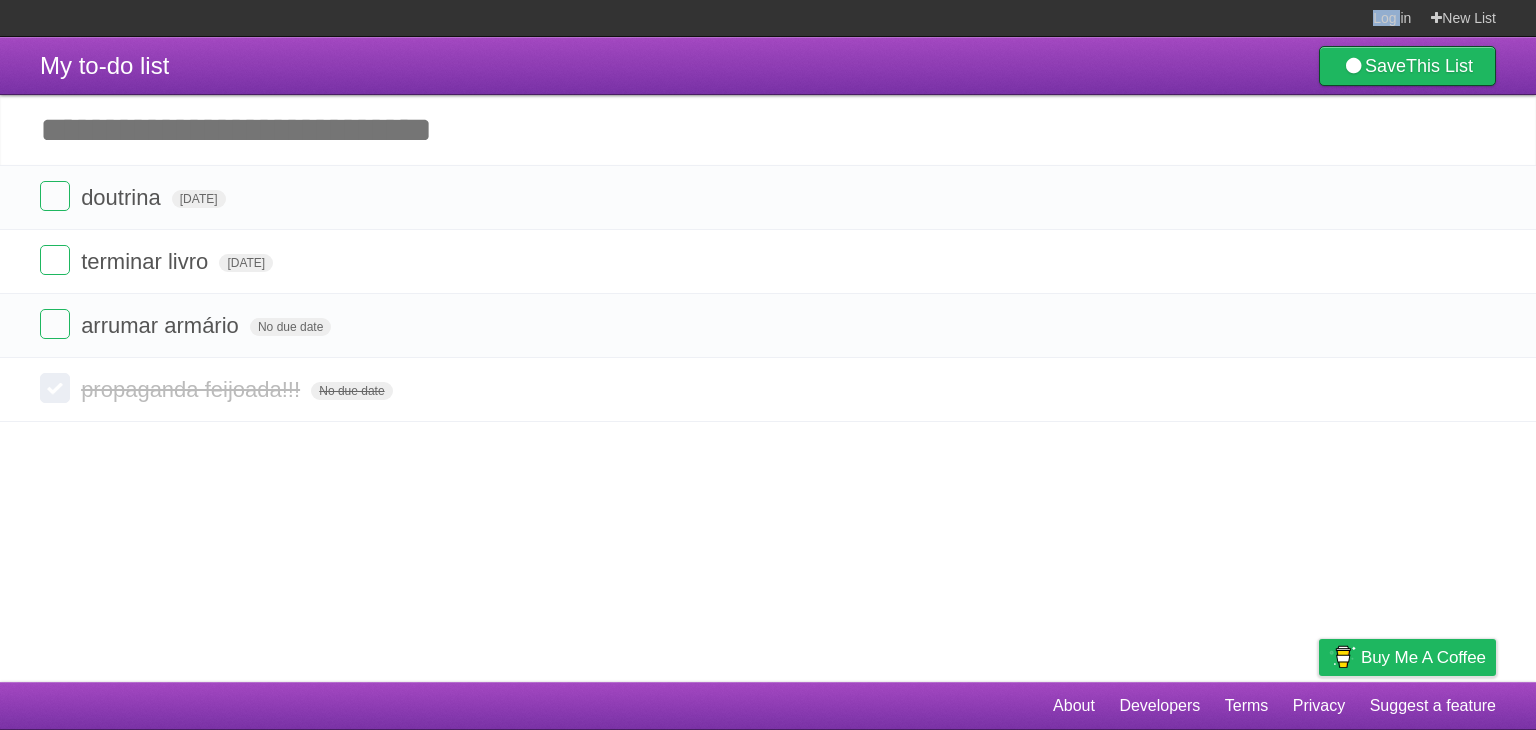 click on "Log in
New List" at bounding box center [768, 18] 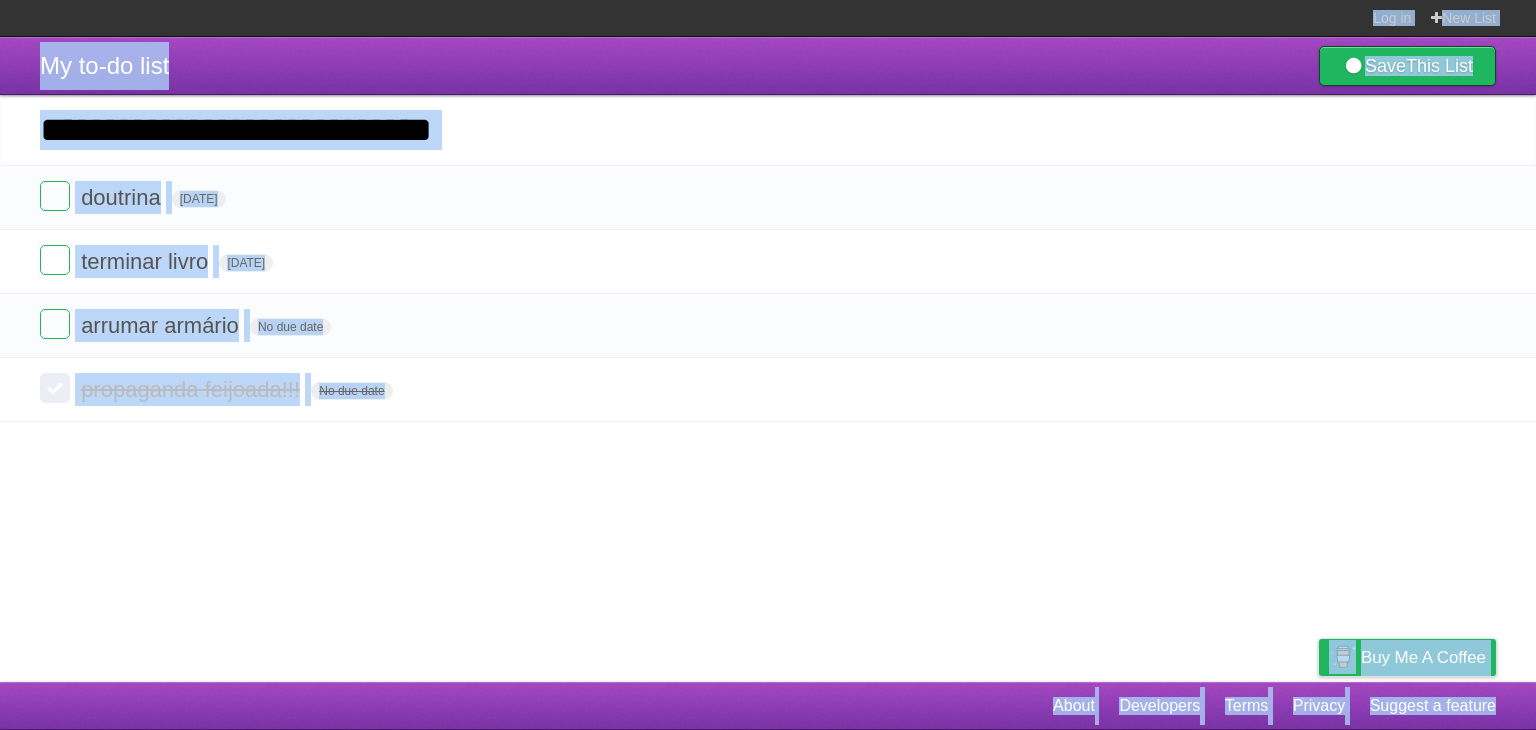 drag, startPoint x: 751, startPoint y: 8, endPoint x: 868, endPoint y: 726, distance: 727.4703 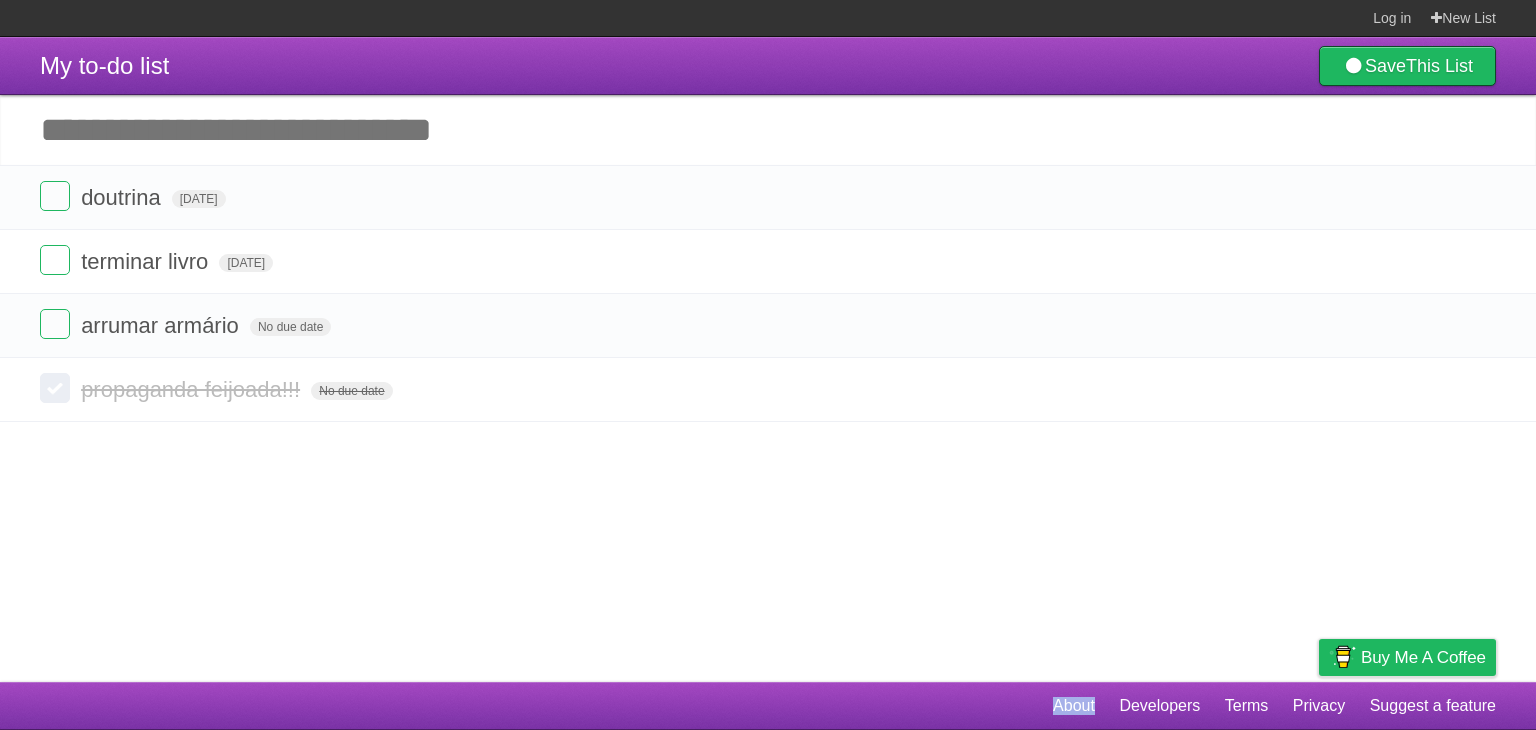 click on "About
Developers
Terms
Privacy
Suggest a feature" at bounding box center [768, 706] 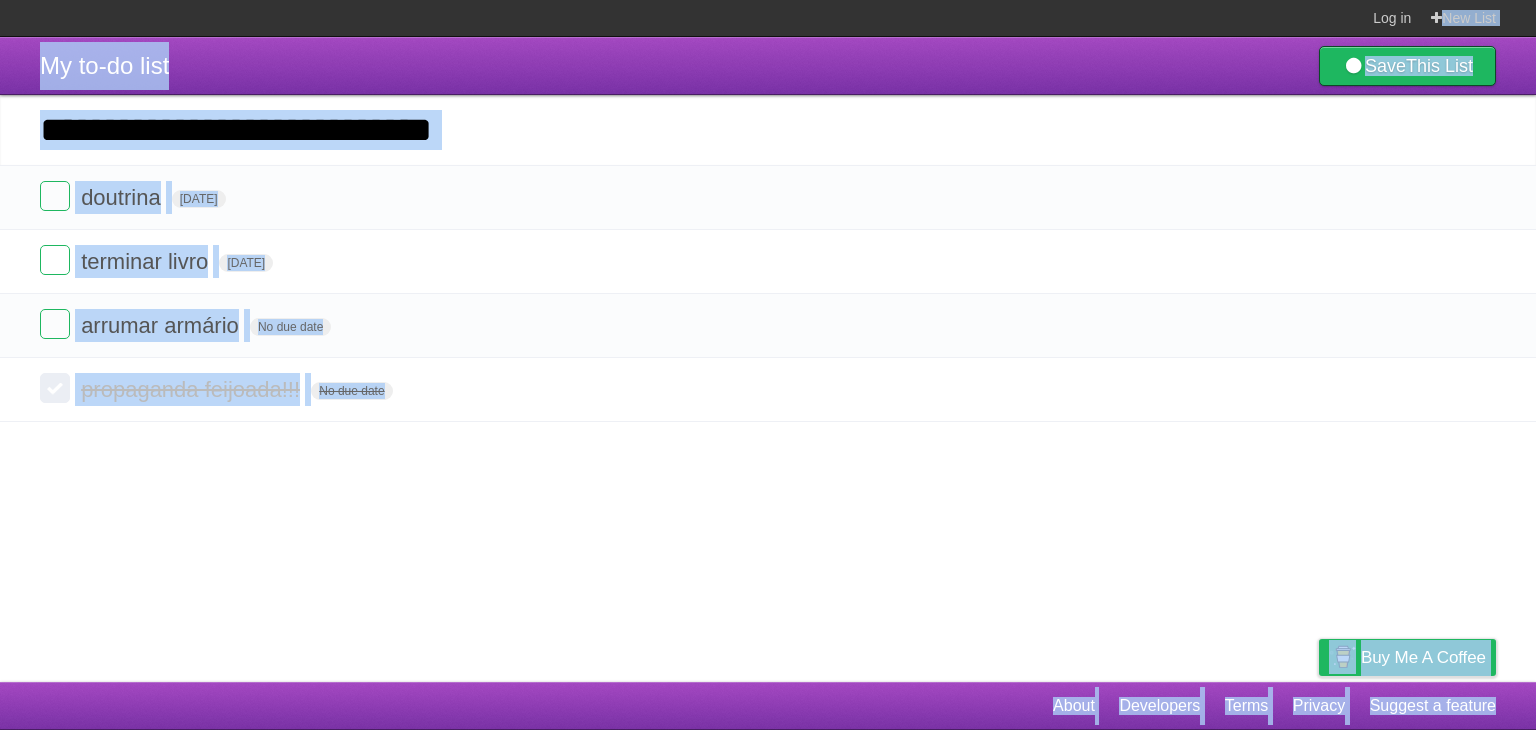 drag, startPoint x: 868, startPoint y: 726, endPoint x: 836, endPoint y: 17, distance: 709.7218 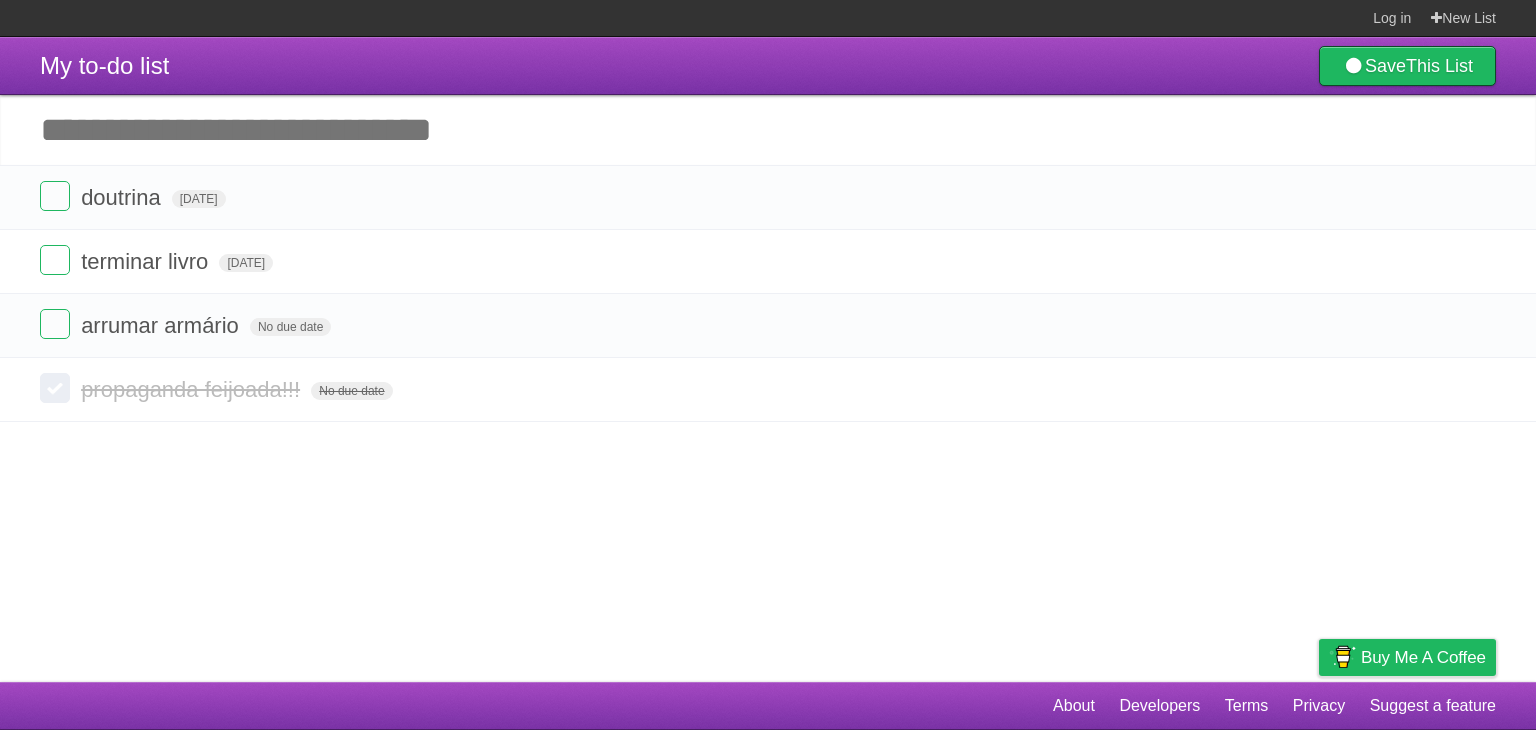 click on "Log in
New List" at bounding box center [768, 18] 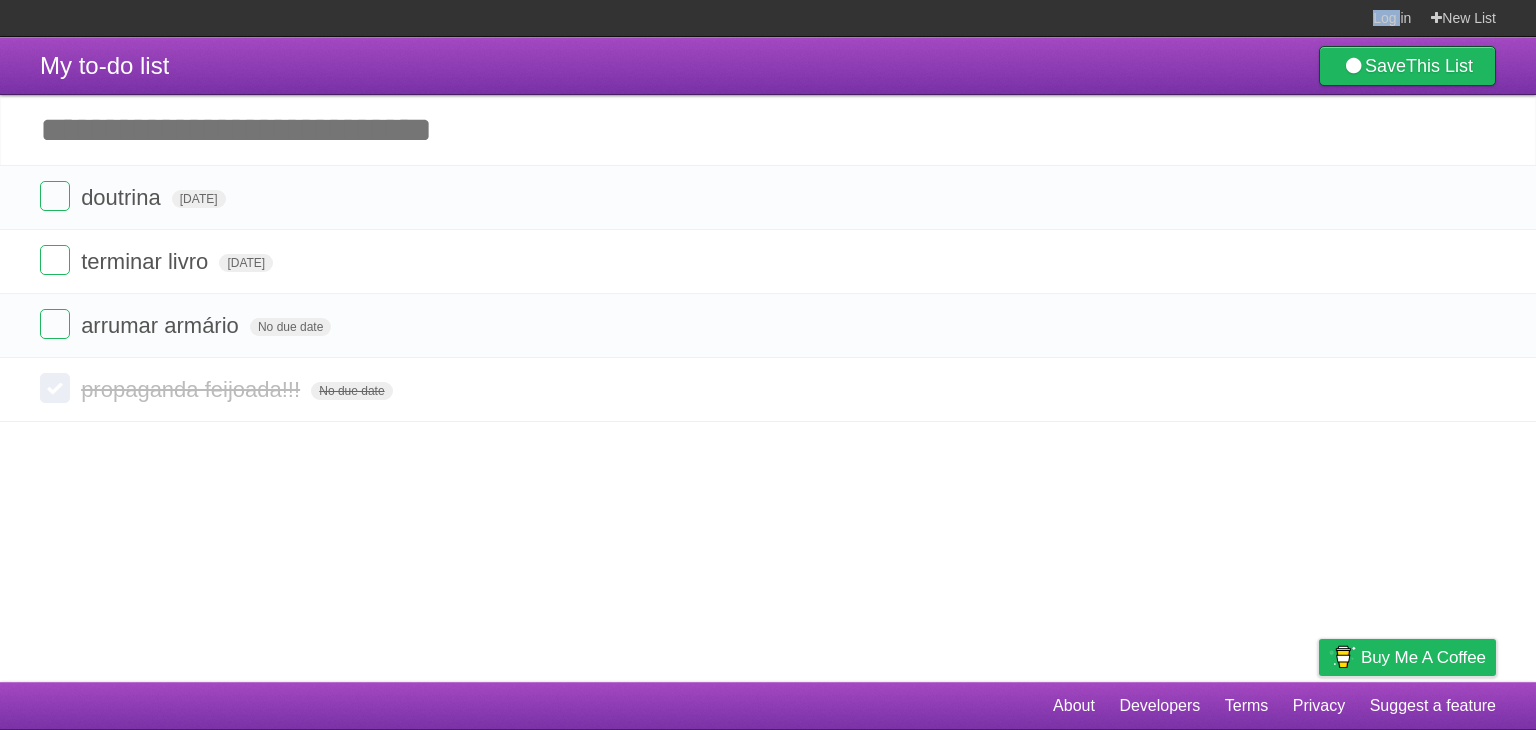 click on "Log in
New List" at bounding box center [768, 18] 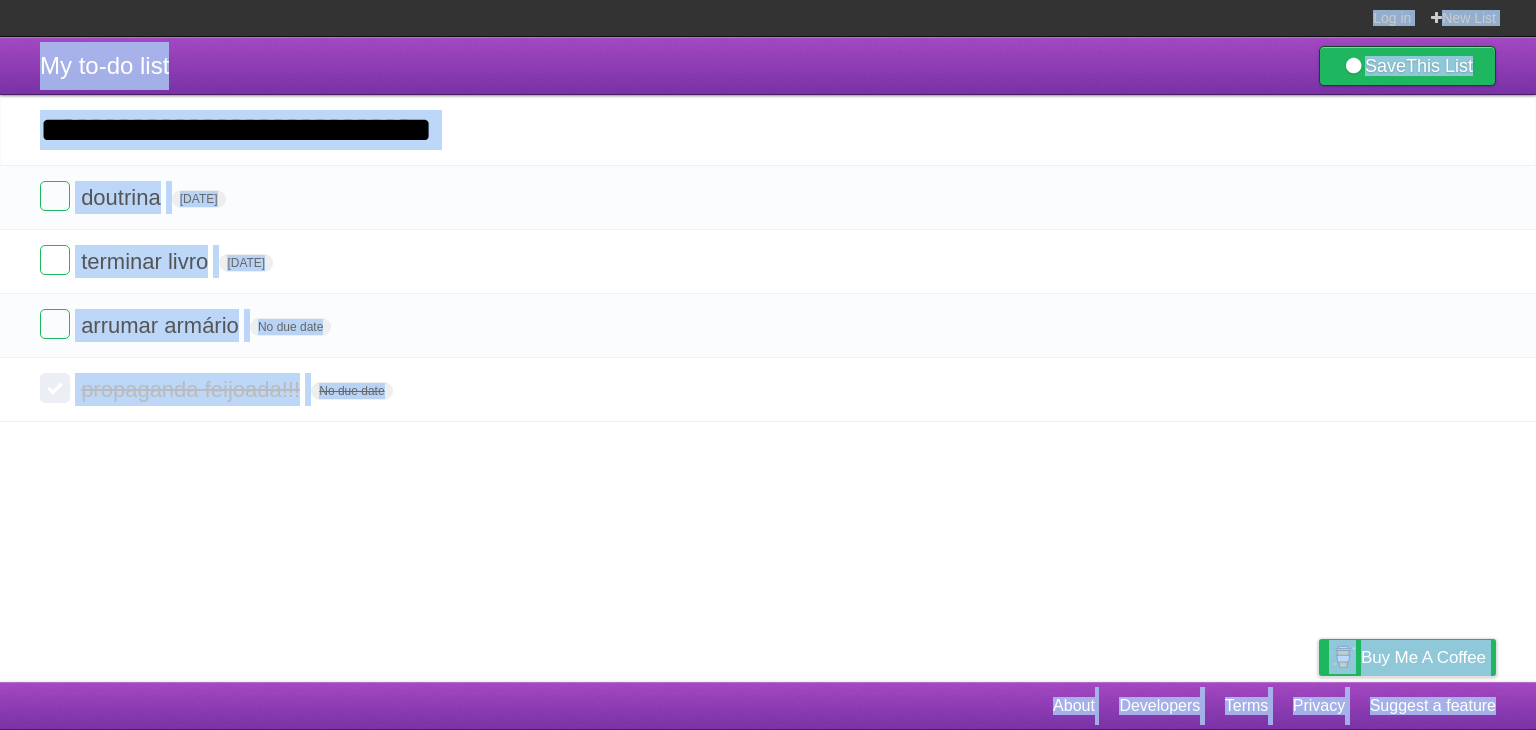 drag, startPoint x: 816, startPoint y: 16, endPoint x: 828, endPoint y: 733, distance: 717.1004 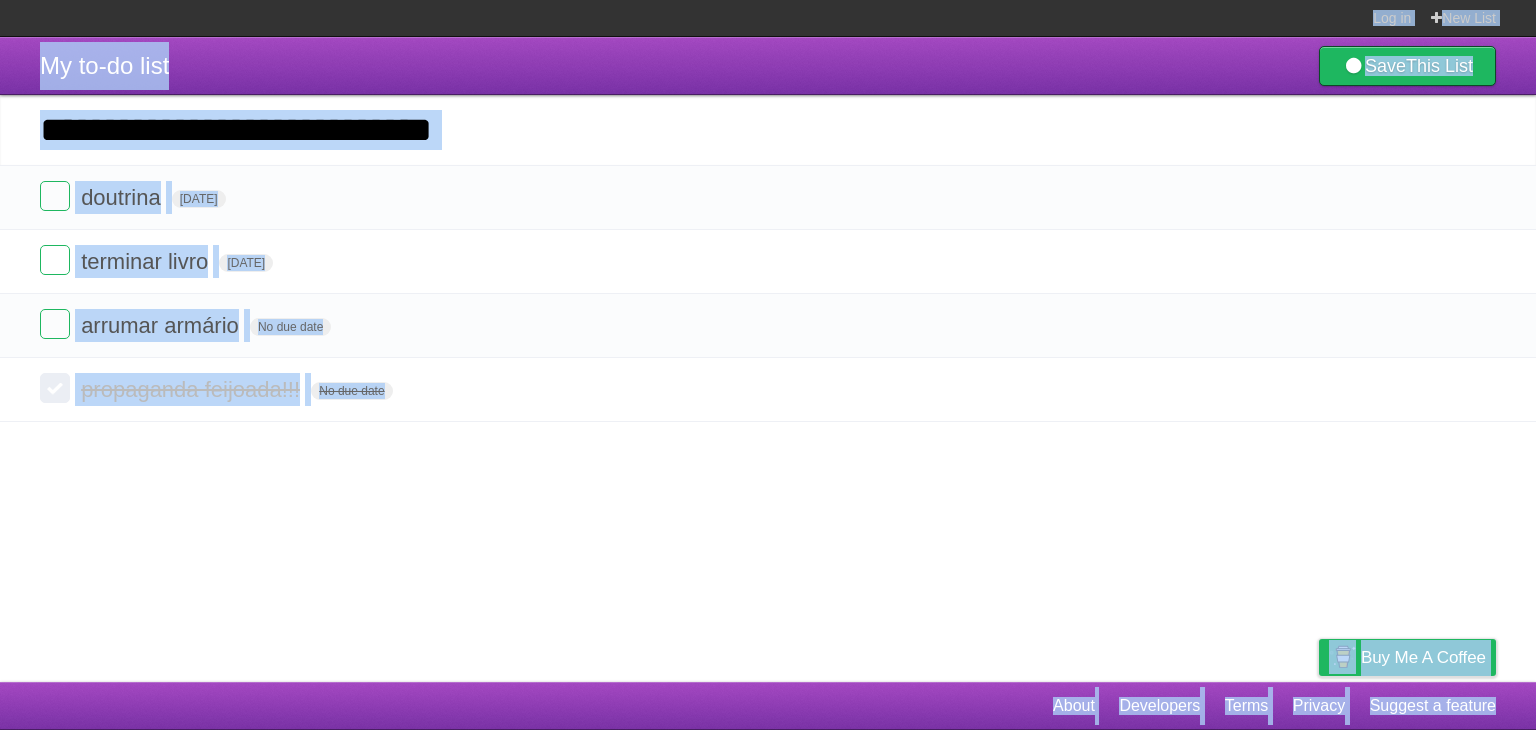 click on "My to-do list
Save  This List
Add another task
*********
doutrina
[DATE]
White
Red
Blue
Green
Purple
Orange
terminar livro
[DATE]
White
Red
Blue
Green
Purple
Orange
arrumar armário
No due date
White
Red
Blue
Green
Purple
Orange
propaganda feijoada!!!
No due date
White
Red
Blue
Green
Purple
Orange" at bounding box center (768, 359) 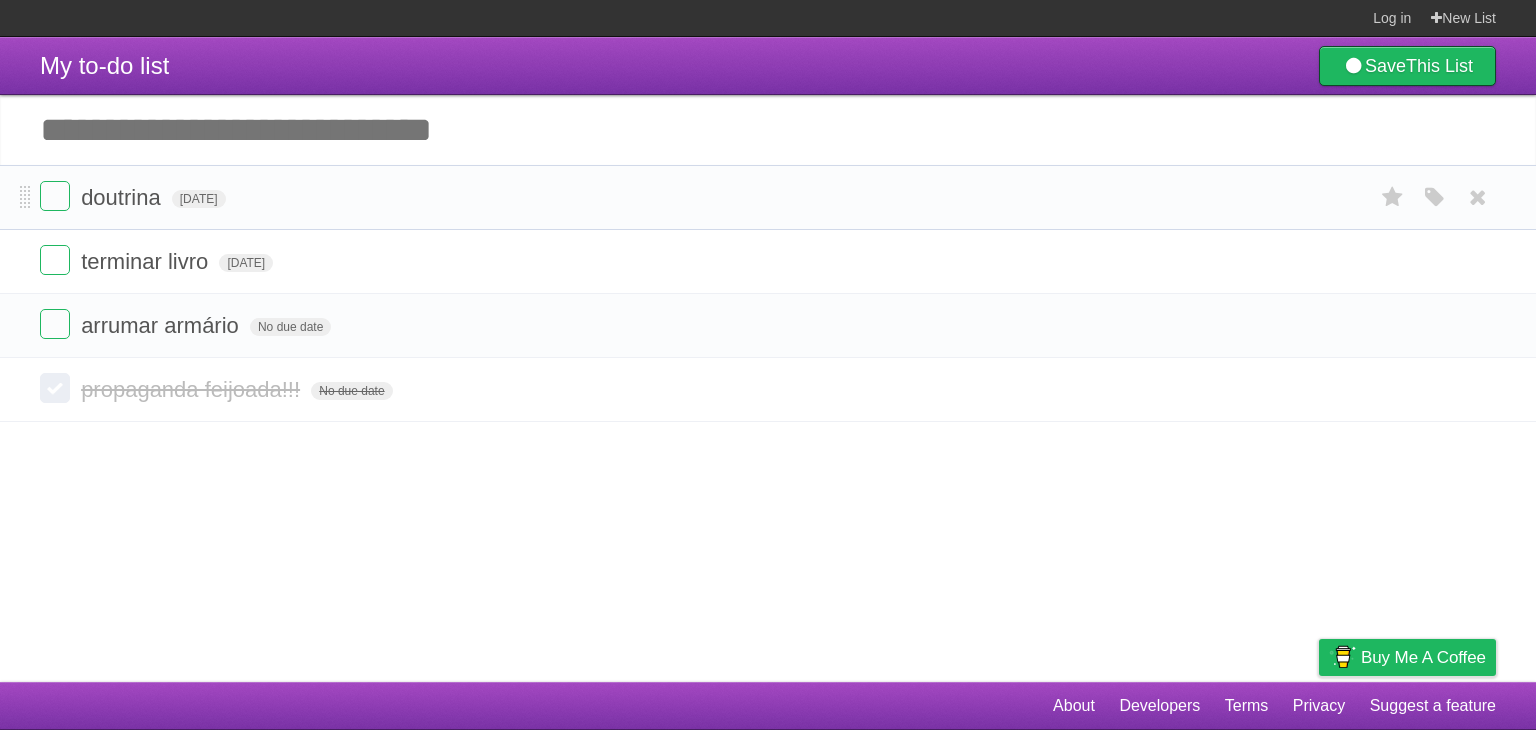 click on "doutrina
[DATE]
White
Red
Blue
Green
Purple
Orange" at bounding box center (768, 197) 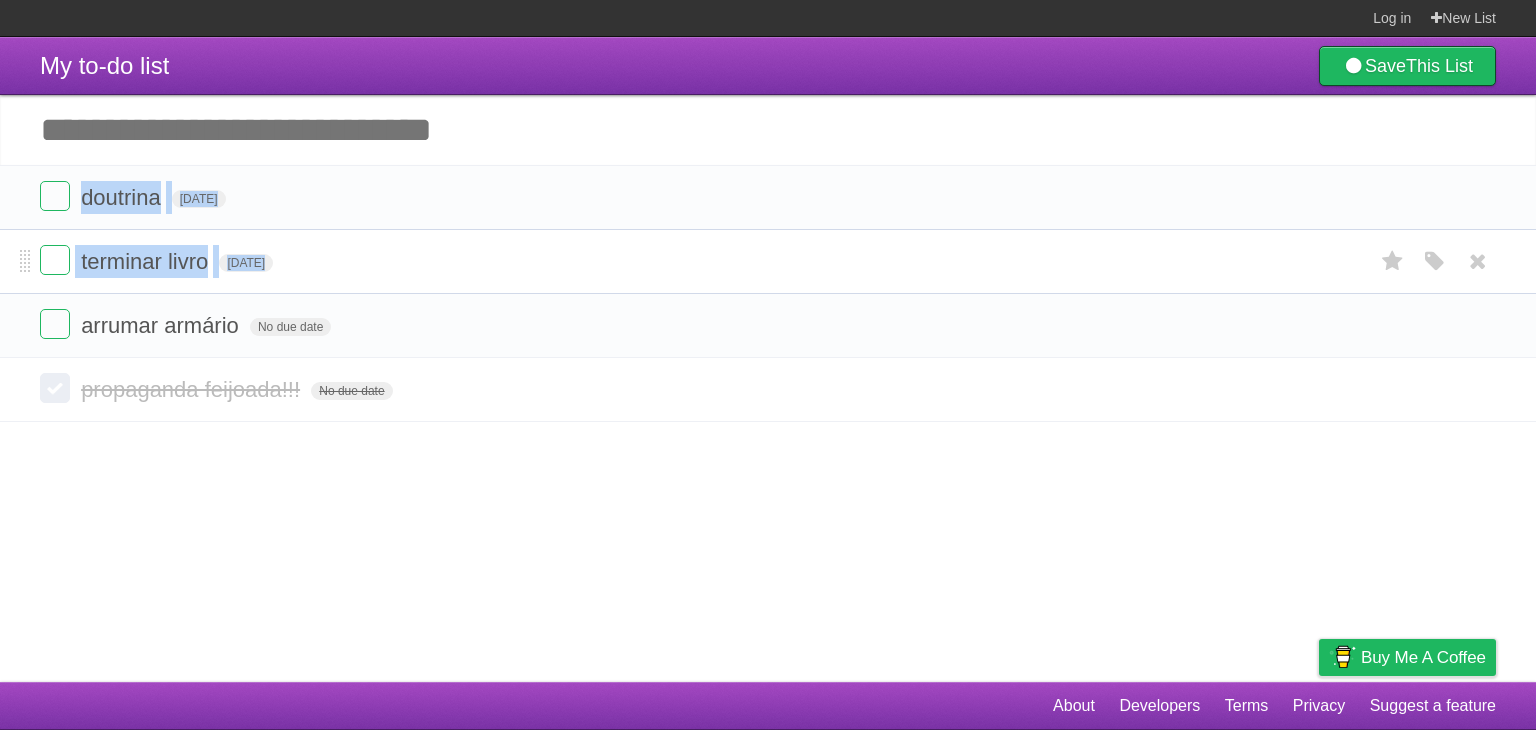 drag, startPoint x: 408, startPoint y: 206, endPoint x: 408, endPoint y: 261, distance: 55 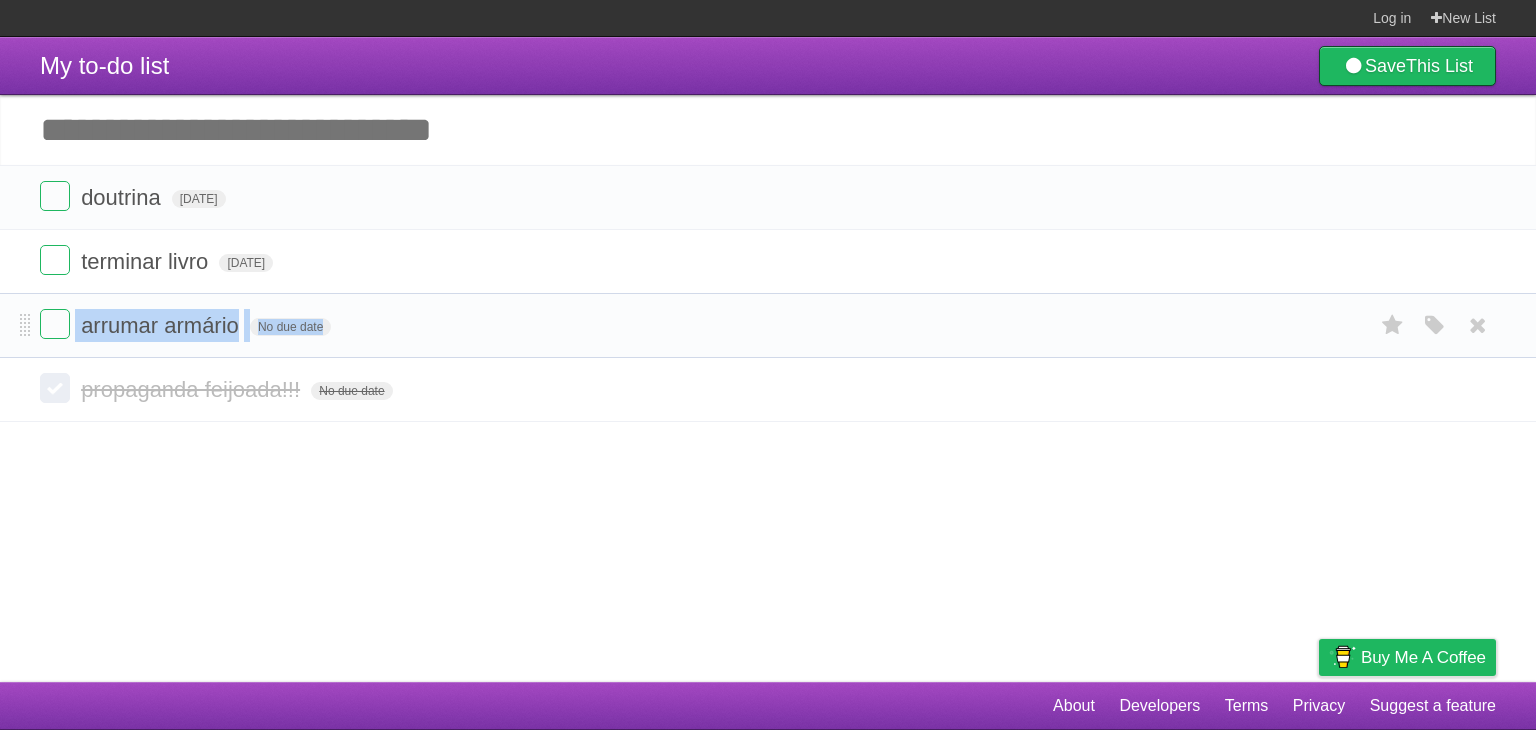 drag, startPoint x: 408, startPoint y: 261, endPoint x: 421, endPoint y: 311, distance: 51.662365 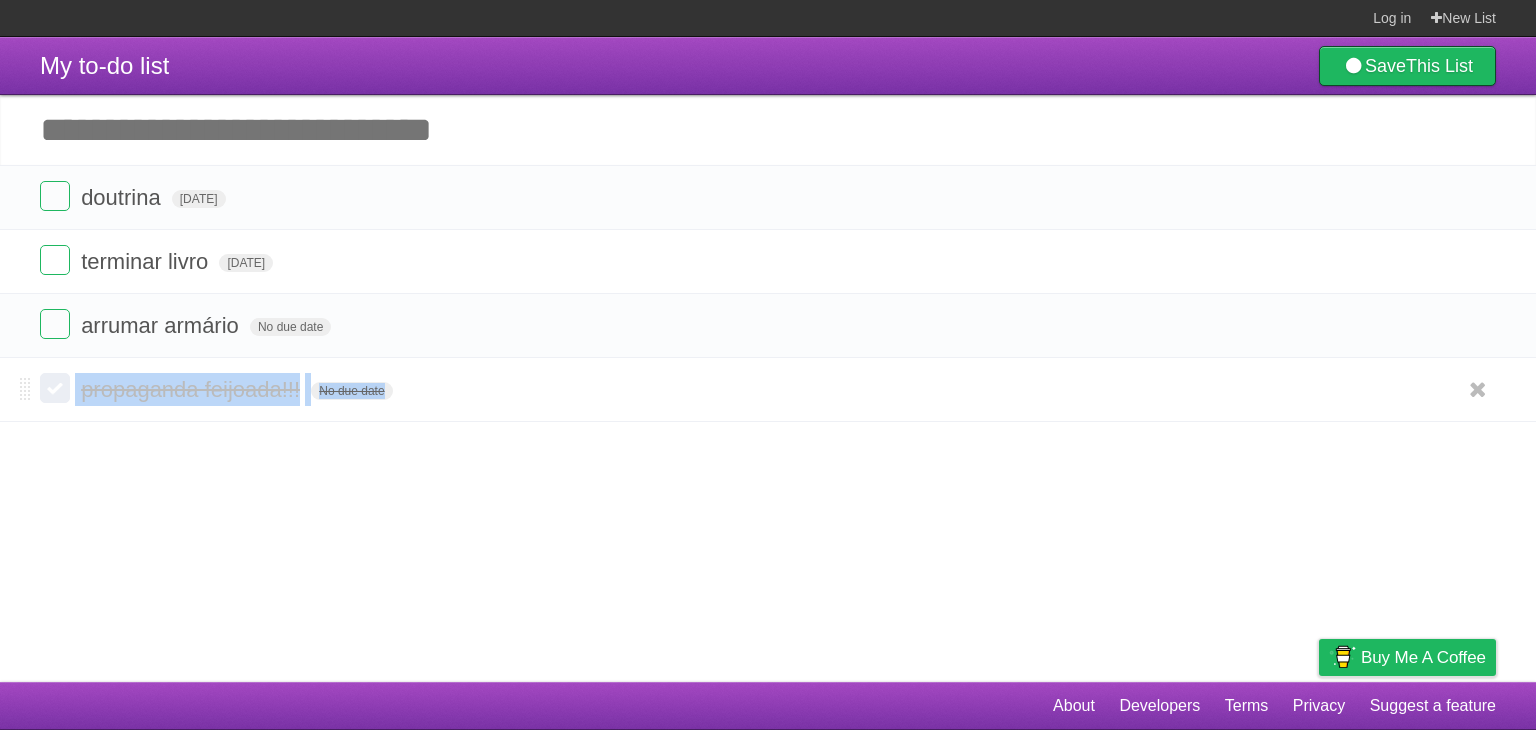 drag, startPoint x: 421, startPoint y: 311, endPoint x: 436, endPoint y: 382, distance: 72.56721 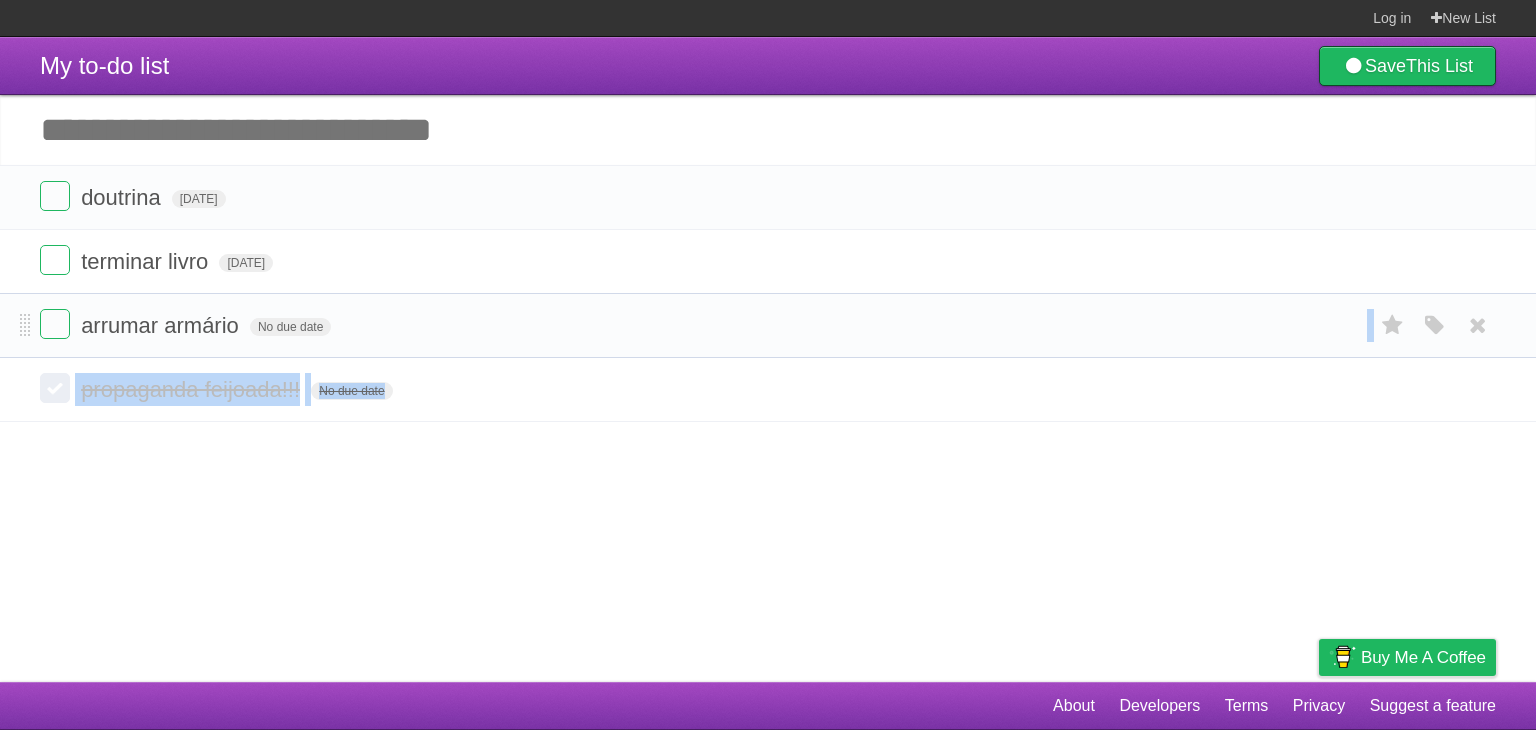 click on "arrumar armário
No due date
White
Red
Blue
Green
Purple
Orange" at bounding box center [768, 325] 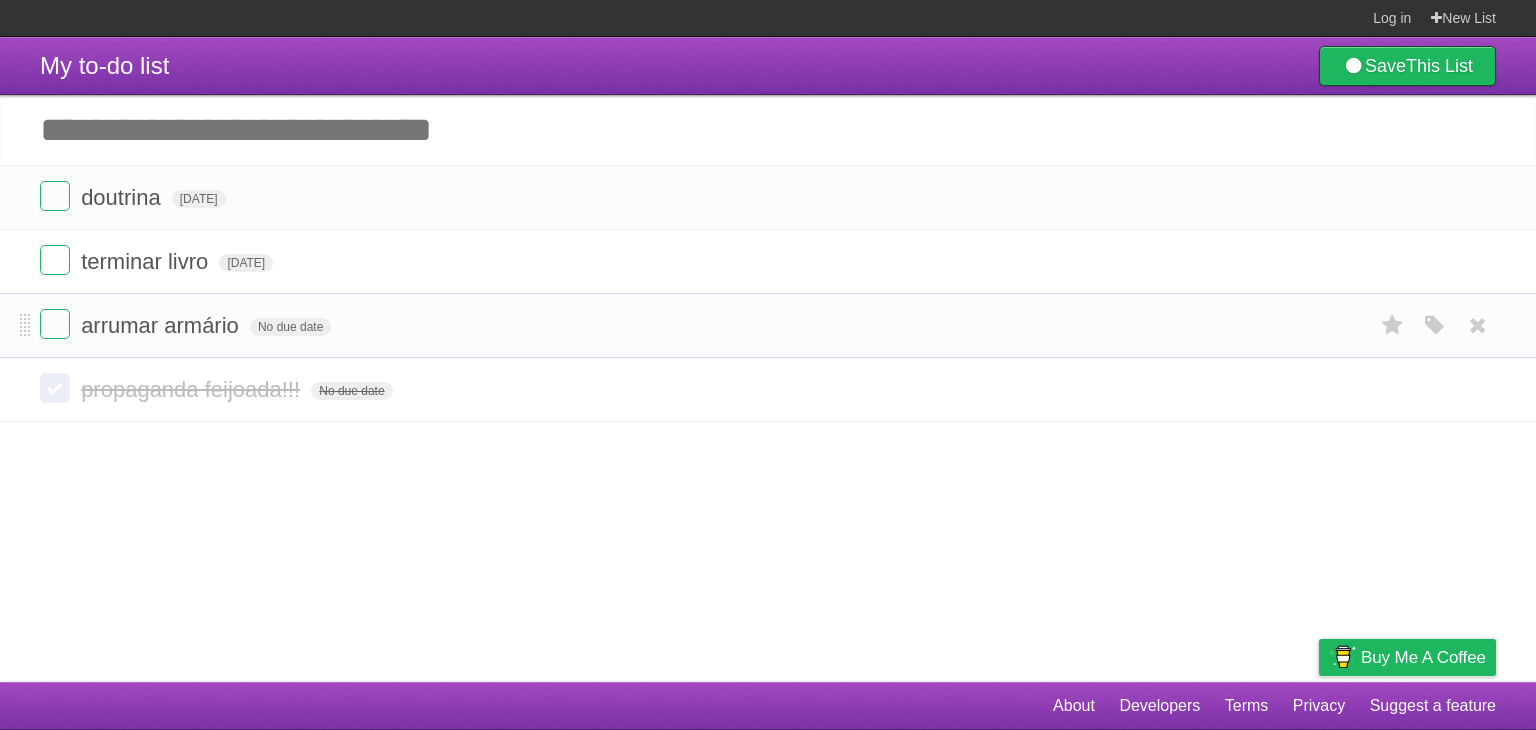 click on "arrumar armário
No due date
White
Red
Blue
Green
Purple
Orange" at bounding box center (768, 325) 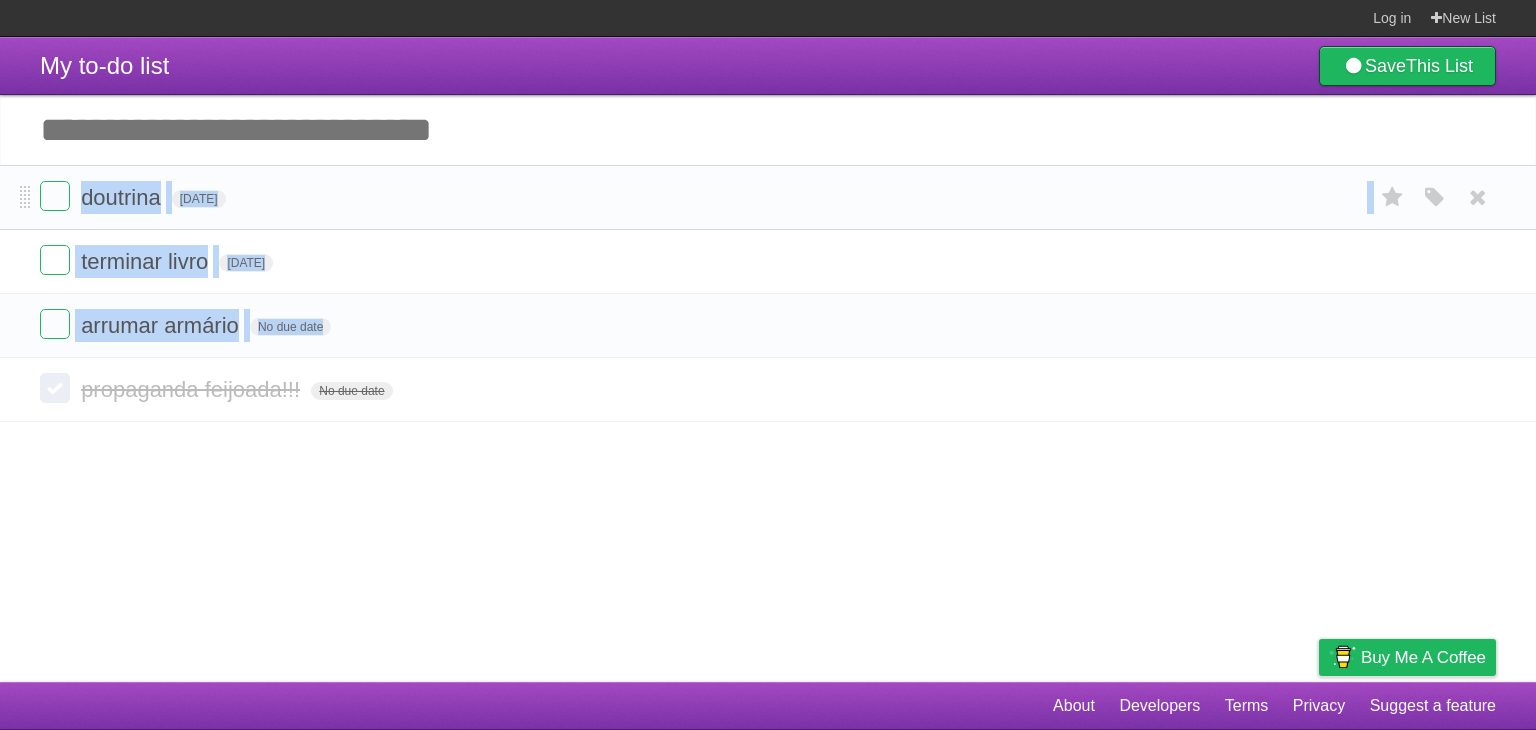 drag, startPoint x: 440, startPoint y: 323, endPoint x: 452, endPoint y: 224, distance: 99.724625 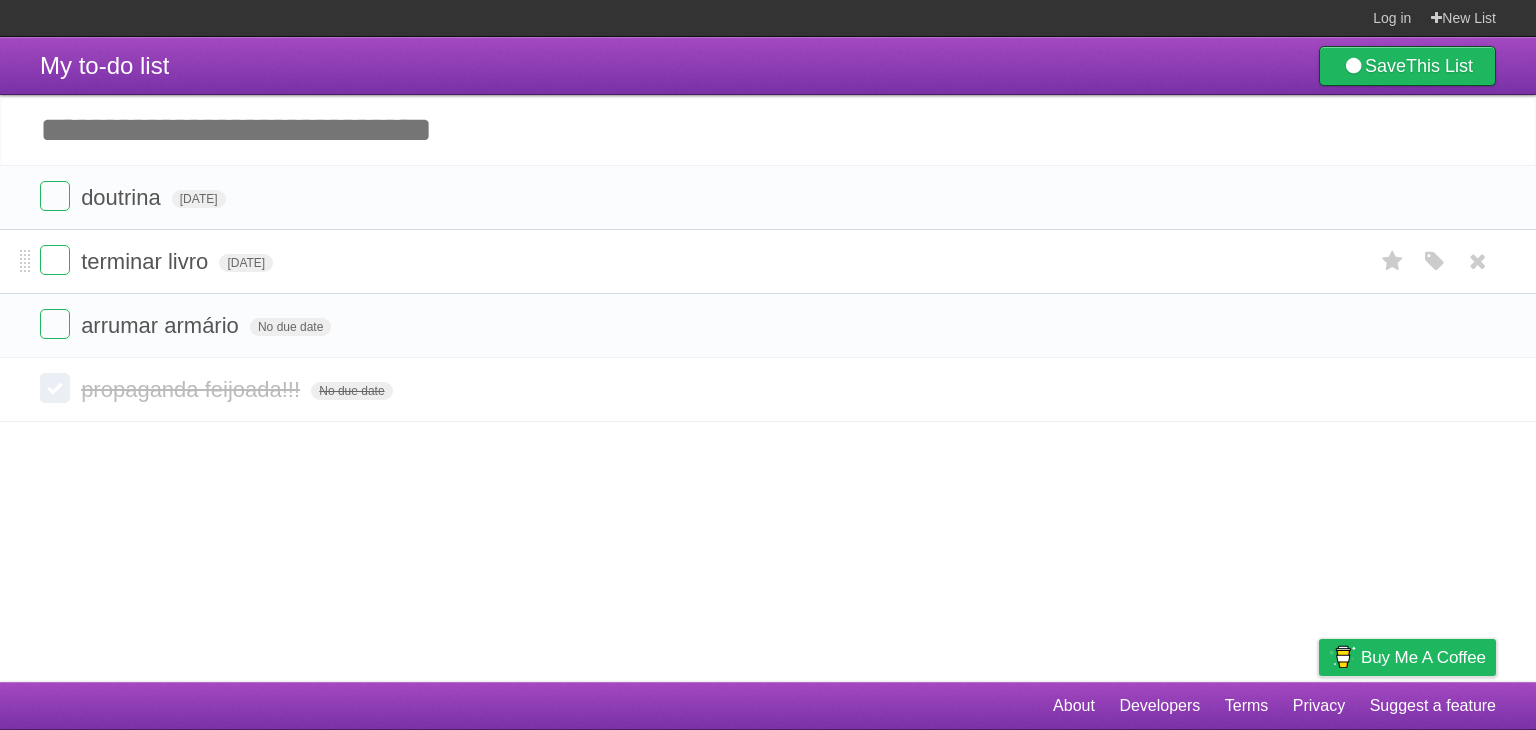 drag, startPoint x: 452, startPoint y: 224, endPoint x: 453, endPoint y: 279, distance: 55.00909 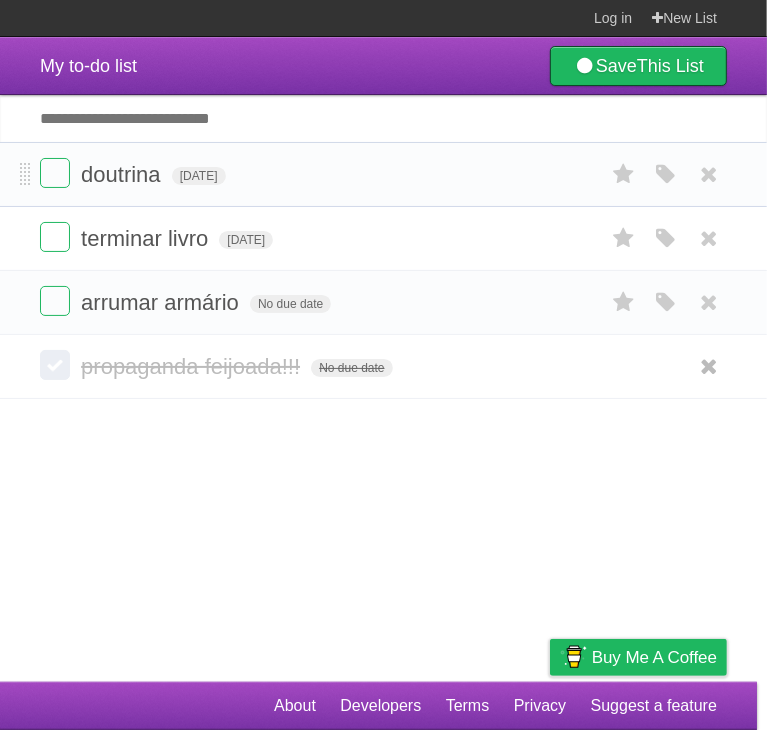 click on "doutrina
[DATE]
White
Red
Blue
Green
Purple
Orange" at bounding box center (383, 174) 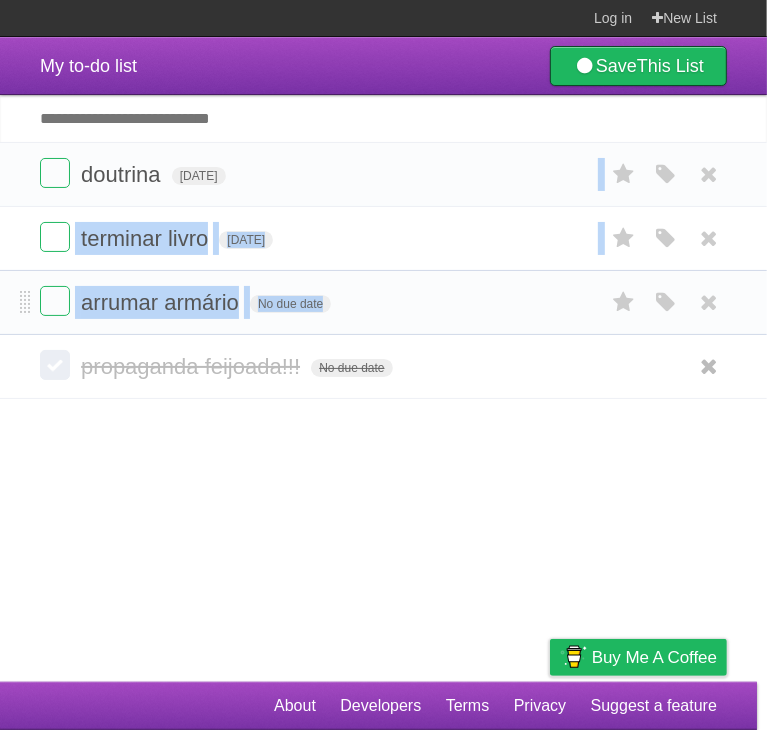 drag, startPoint x: 360, startPoint y: 204, endPoint x: 388, endPoint y: 306, distance: 105.773346 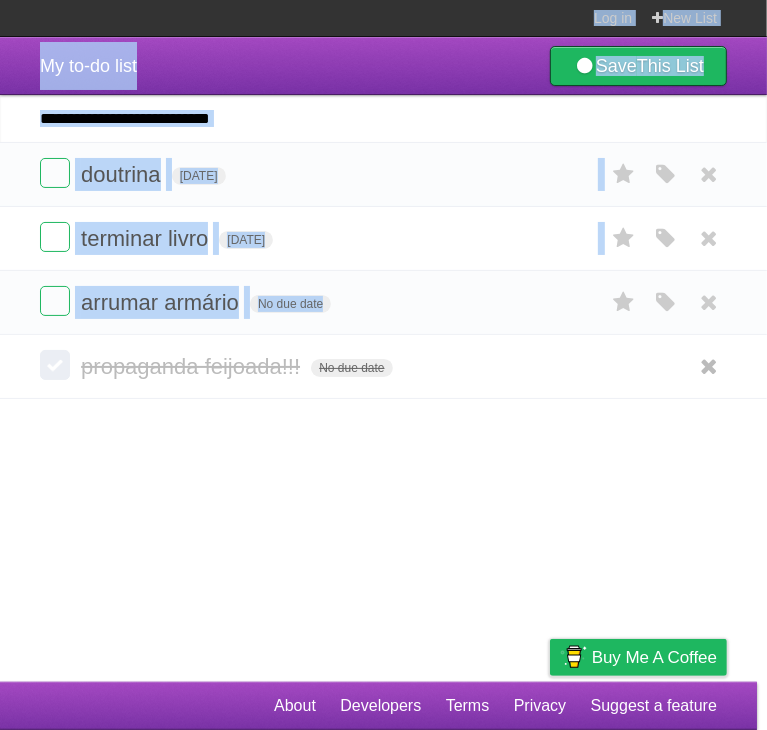 drag, startPoint x: 388, startPoint y: 306, endPoint x: 368, endPoint y: -87, distance: 393.50858 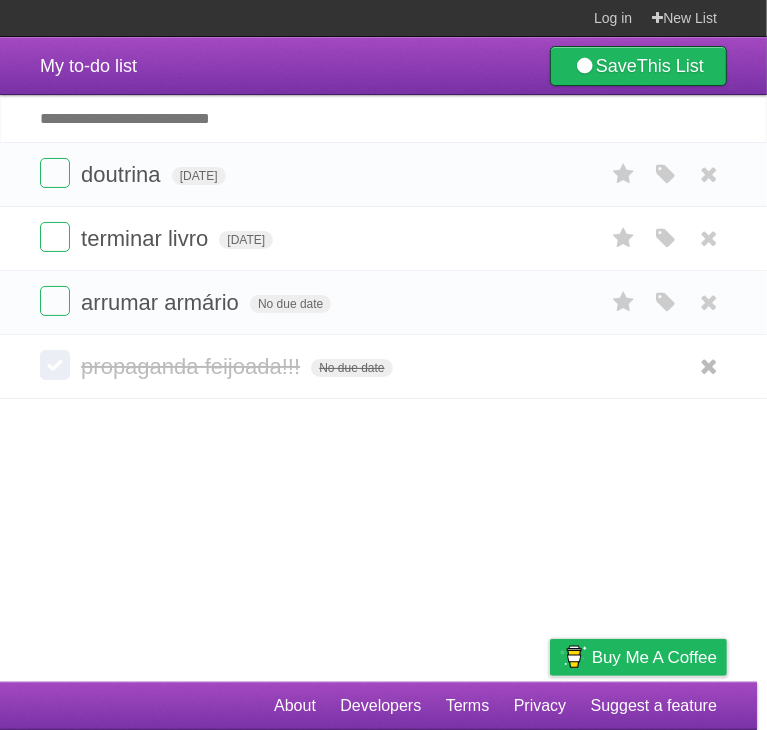 click on "Log in
New List" at bounding box center (383, 18) 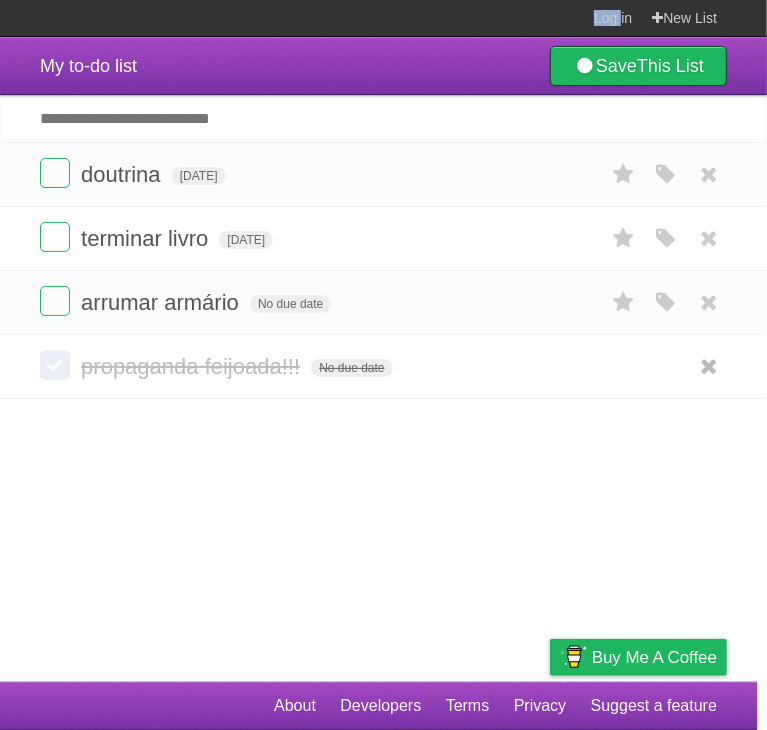 click on "Log in
New List" at bounding box center [383, 18] 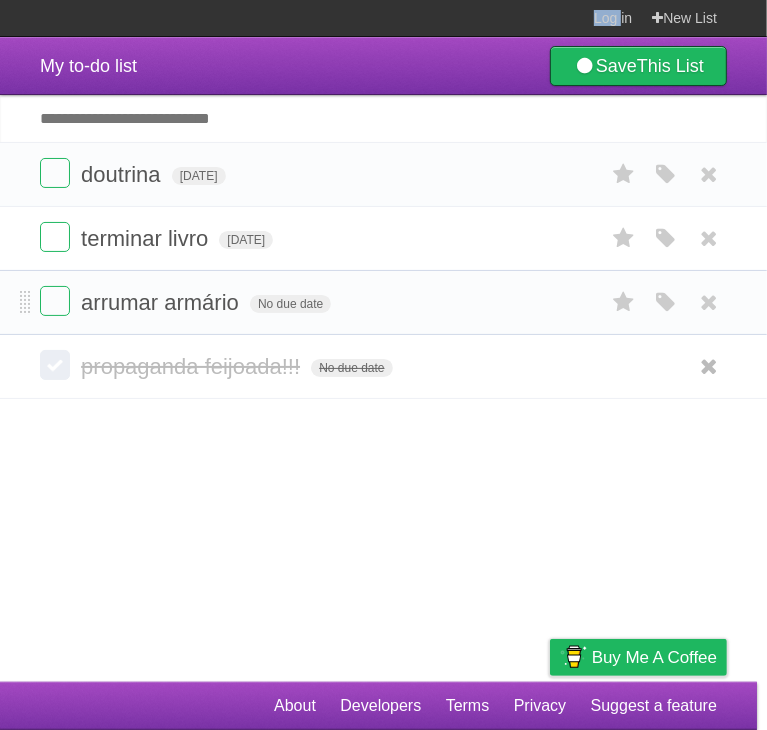 click on "arrumar armário
No due date
White
Red
Blue
Green
Purple
Orange" at bounding box center (383, 302) 